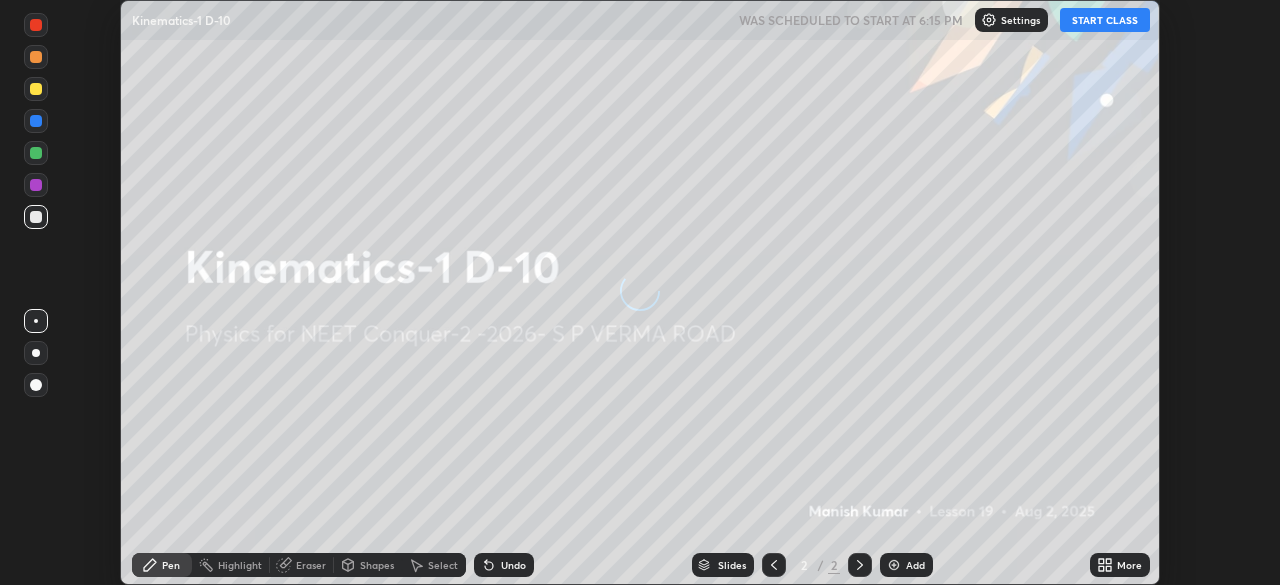 scroll, scrollTop: 0, scrollLeft: 0, axis: both 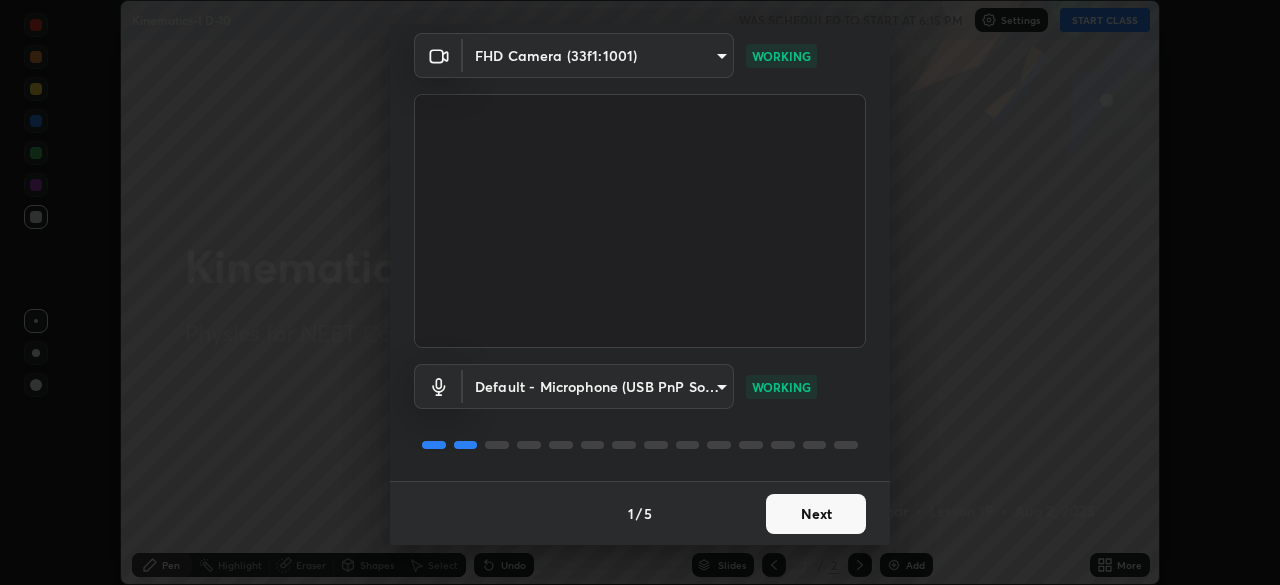 click on "Next" at bounding box center (816, 514) 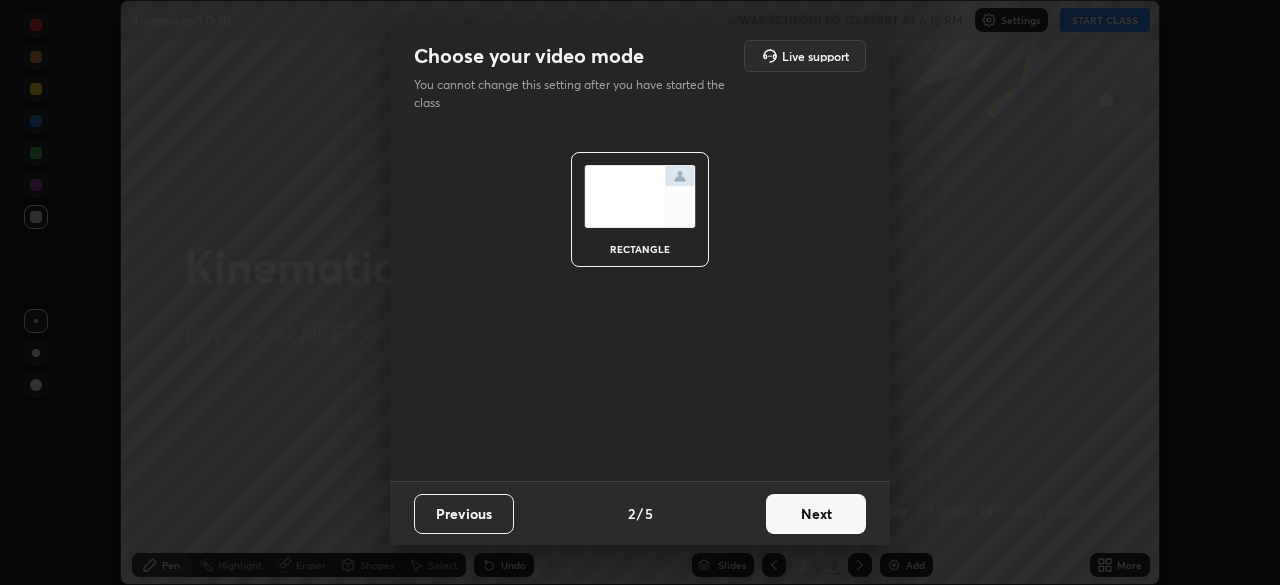 scroll, scrollTop: 0, scrollLeft: 0, axis: both 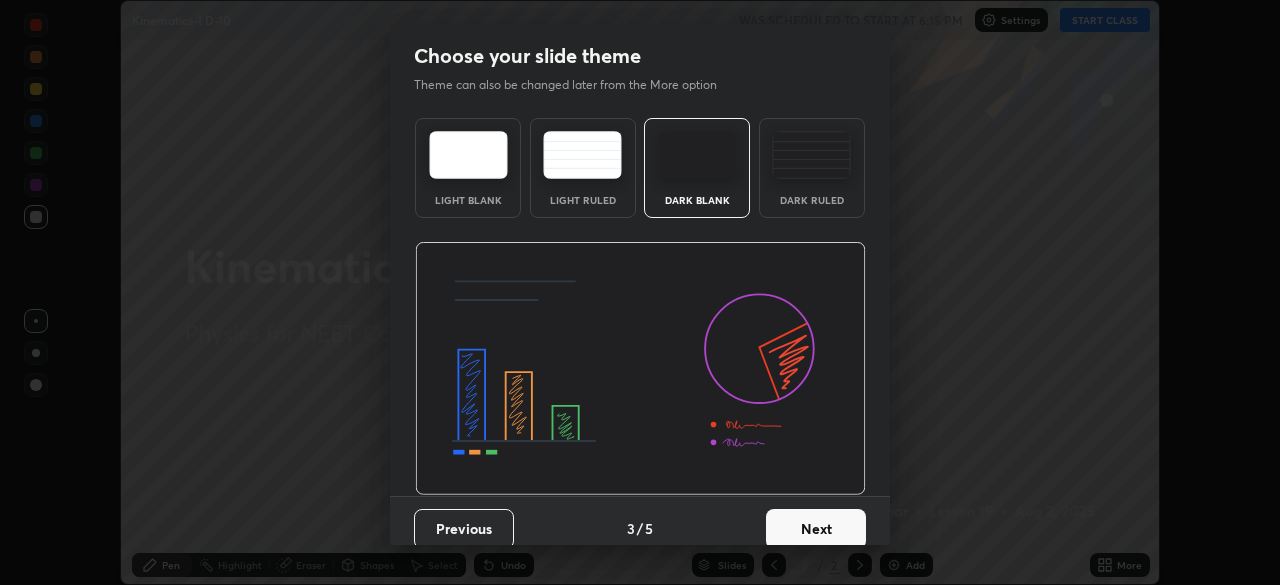click on "Next" at bounding box center (816, 529) 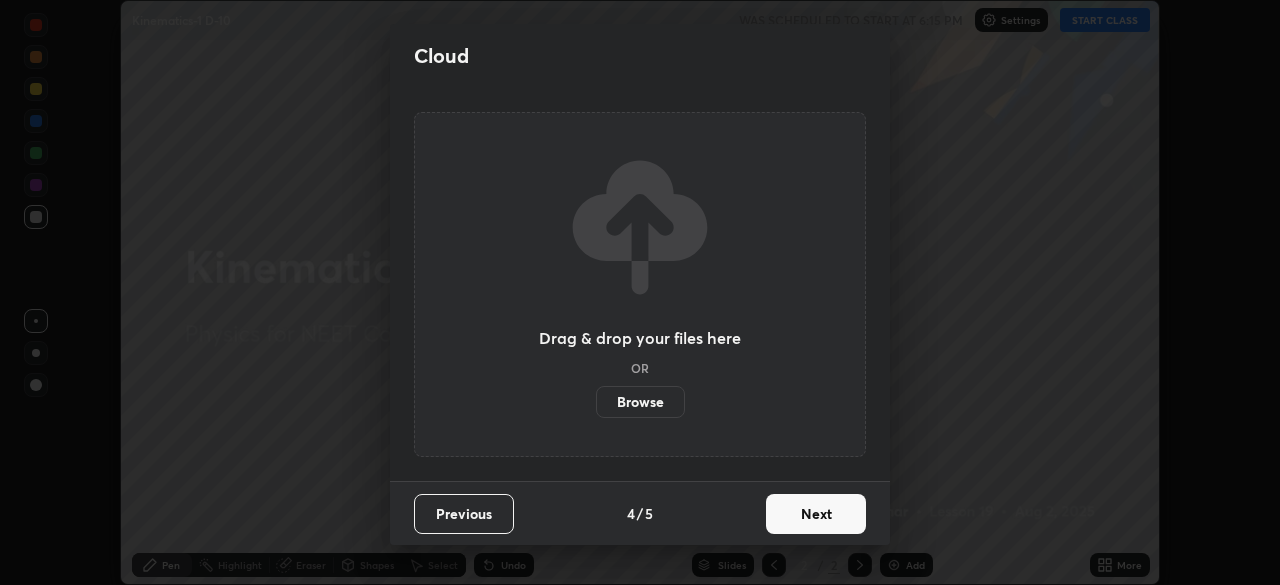 click on "Next" at bounding box center (816, 514) 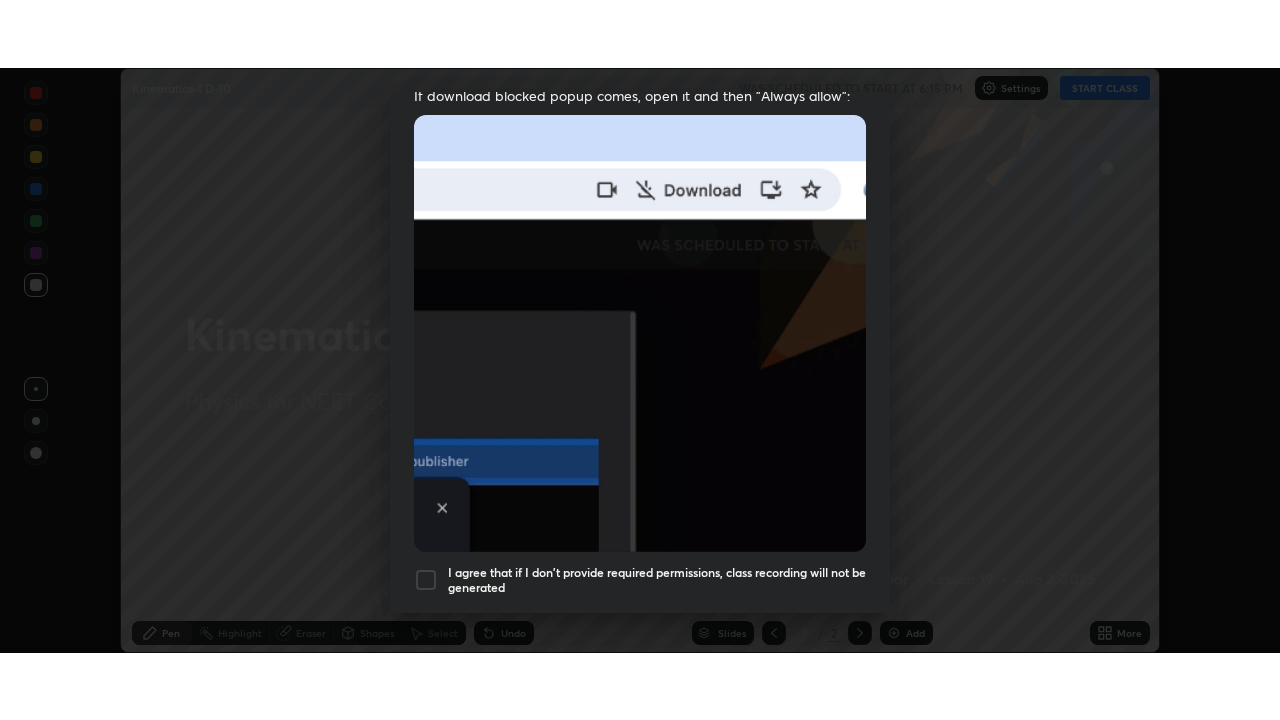 scroll, scrollTop: 479, scrollLeft: 0, axis: vertical 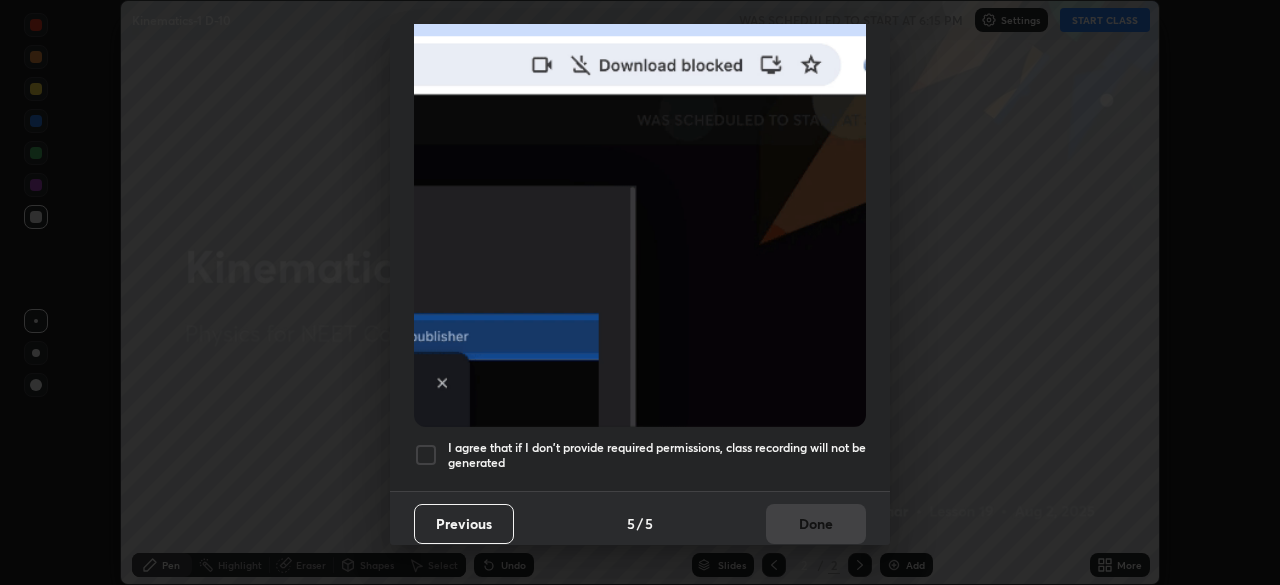 click at bounding box center [426, 455] 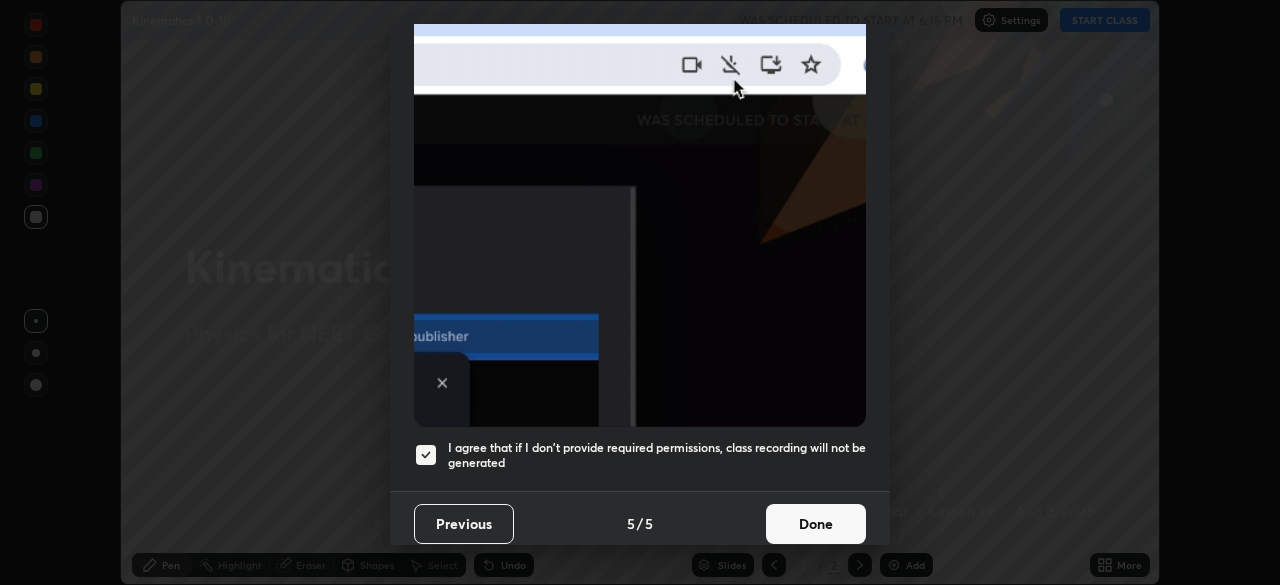 click on "Done" at bounding box center [816, 524] 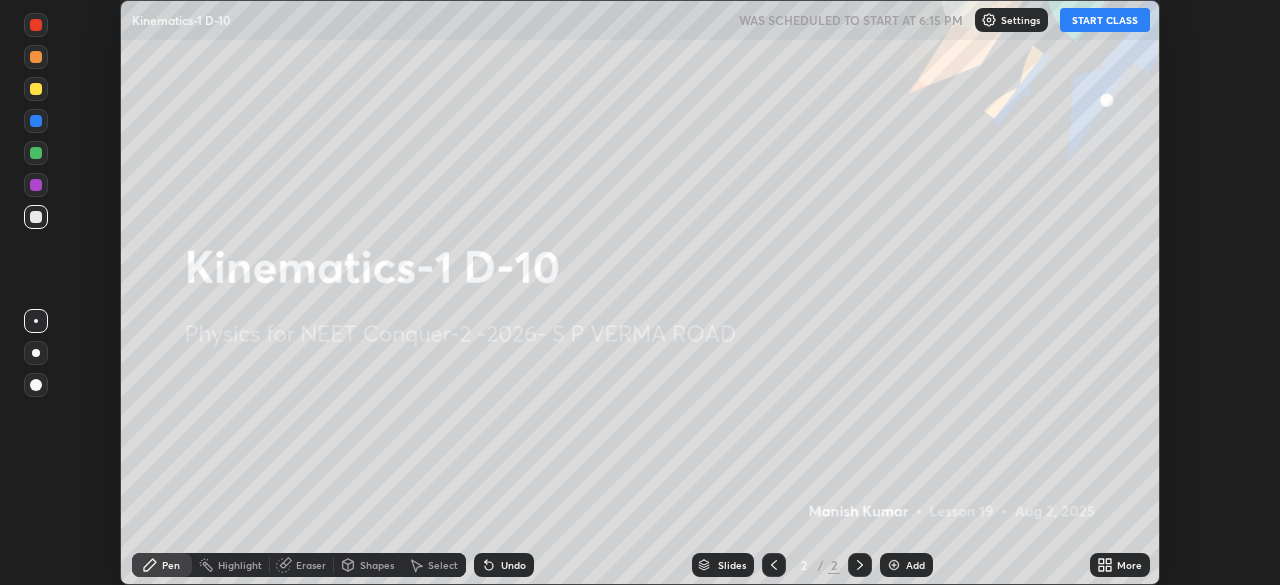 click 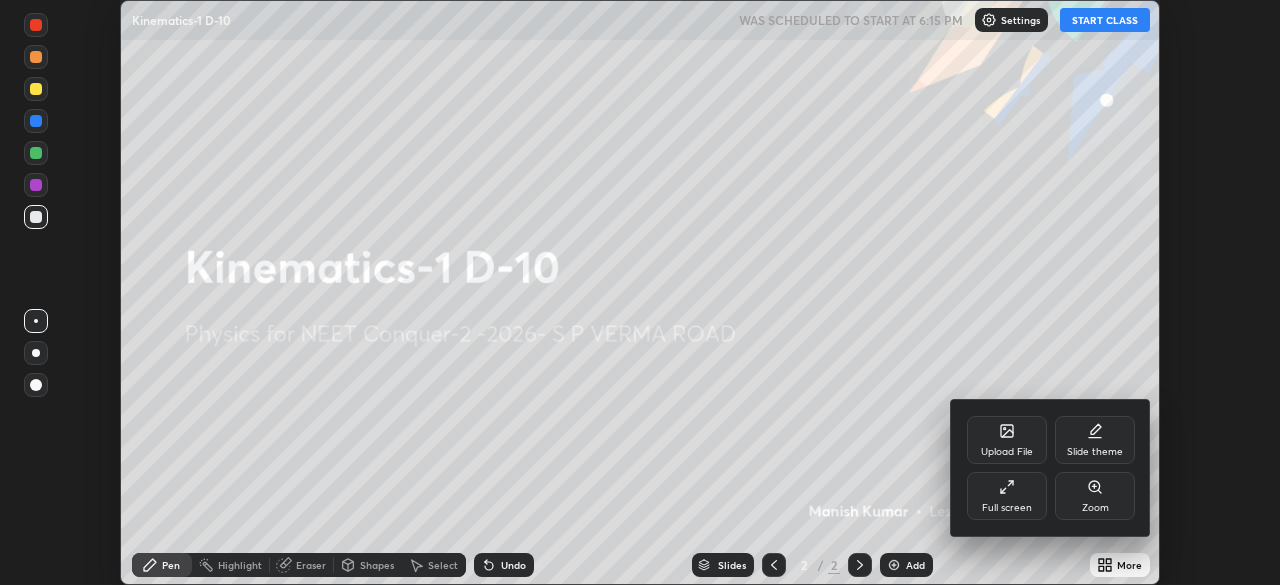 click on "Full screen" at bounding box center [1007, 496] 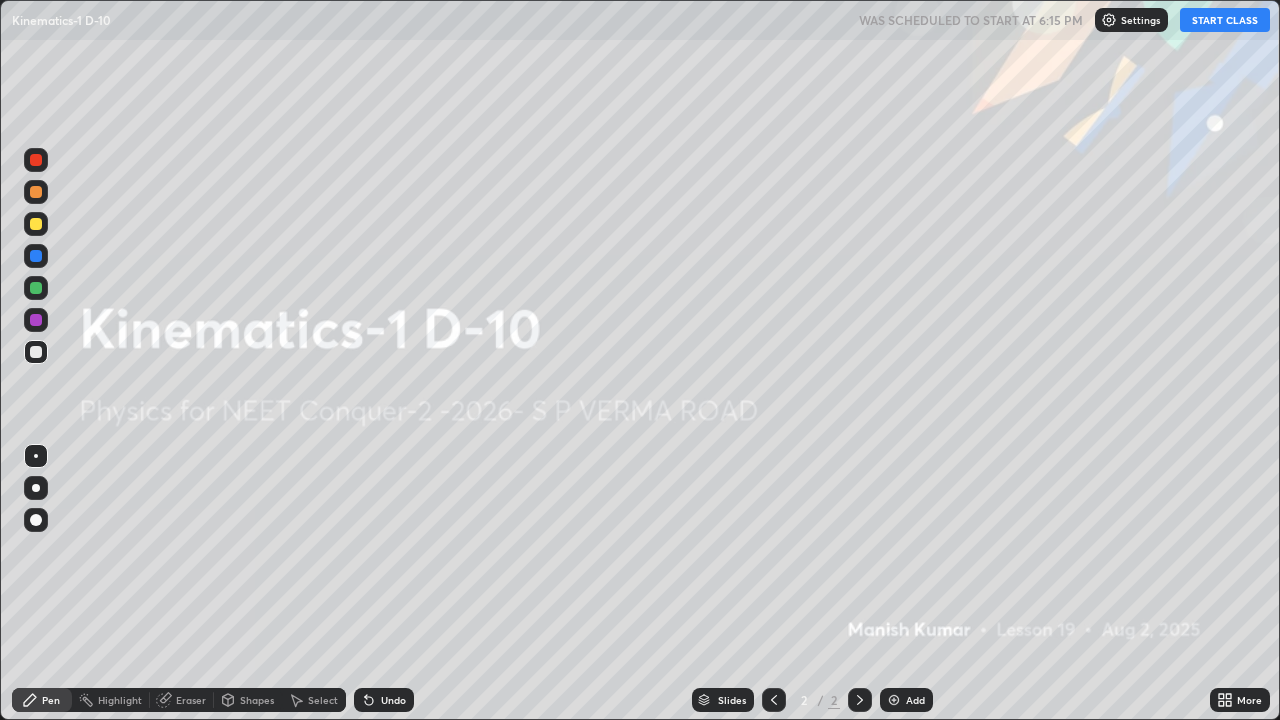 scroll, scrollTop: 99280, scrollLeft: 98720, axis: both 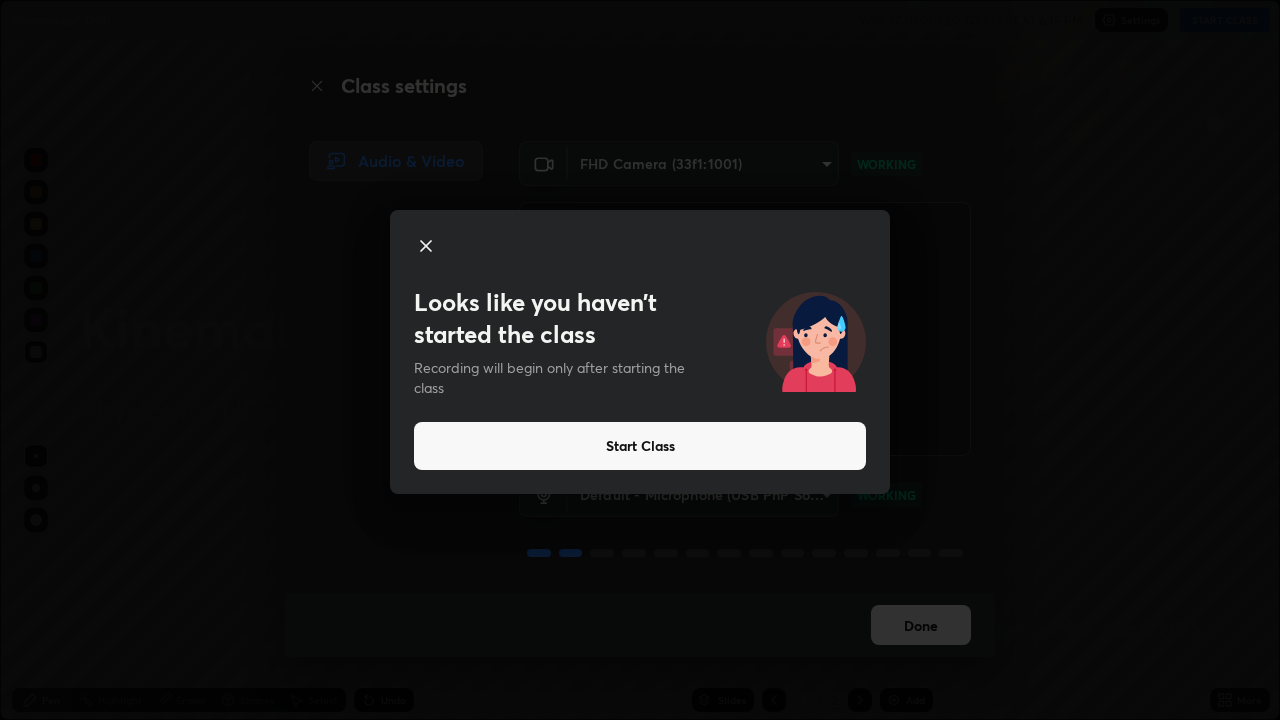 click on "Start Class" at bounding box center (640, 446) 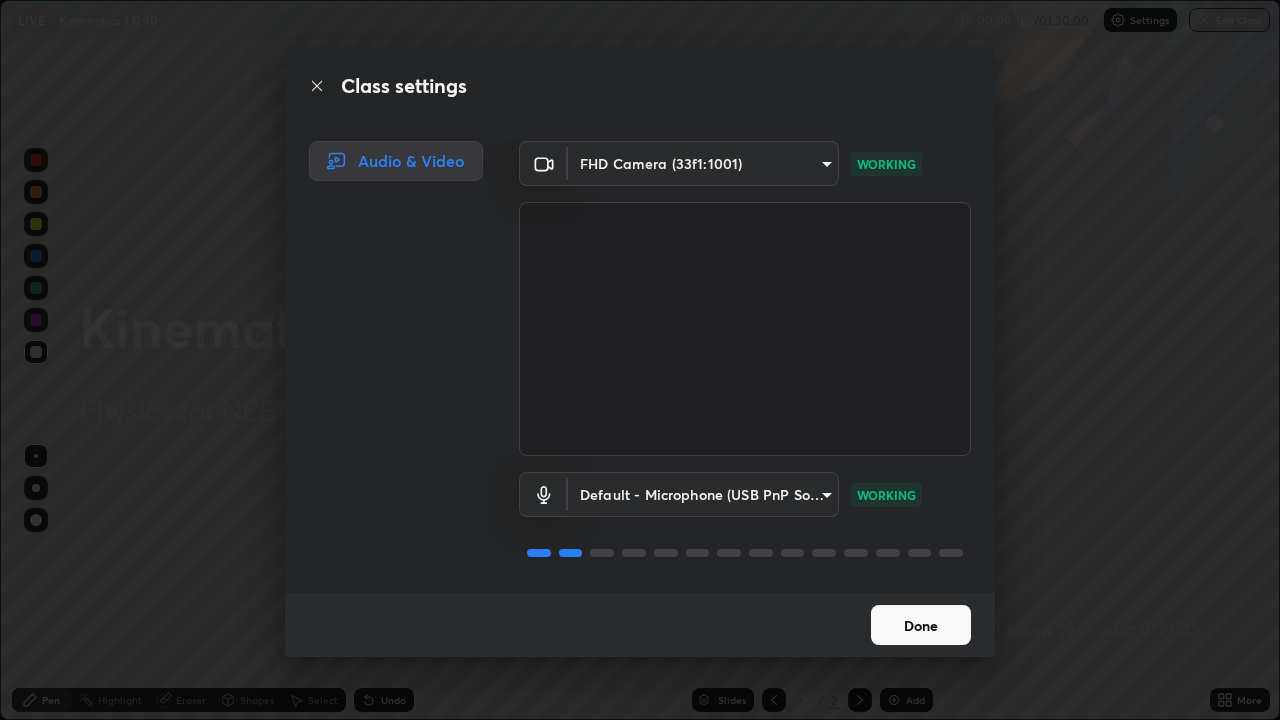 click on "Done" at bounding box center [921, 625] 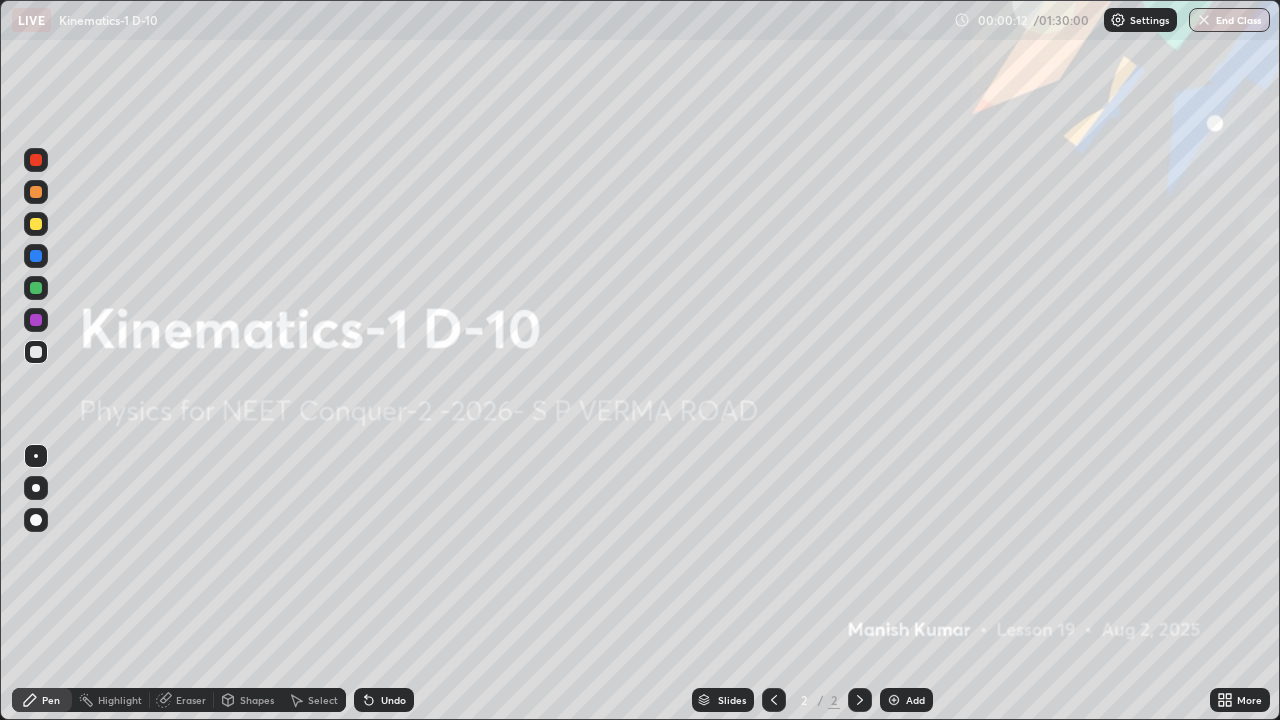 click 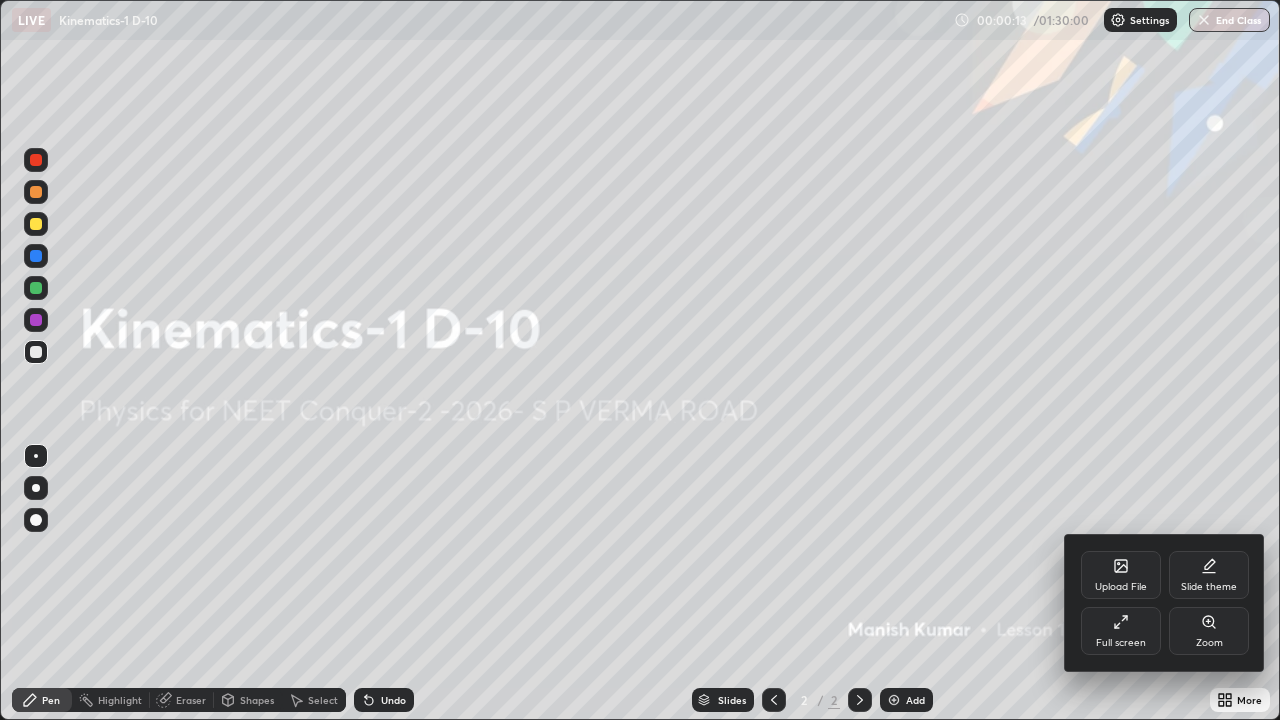 click on "Slide theme" at bounding box center [1209, 575] 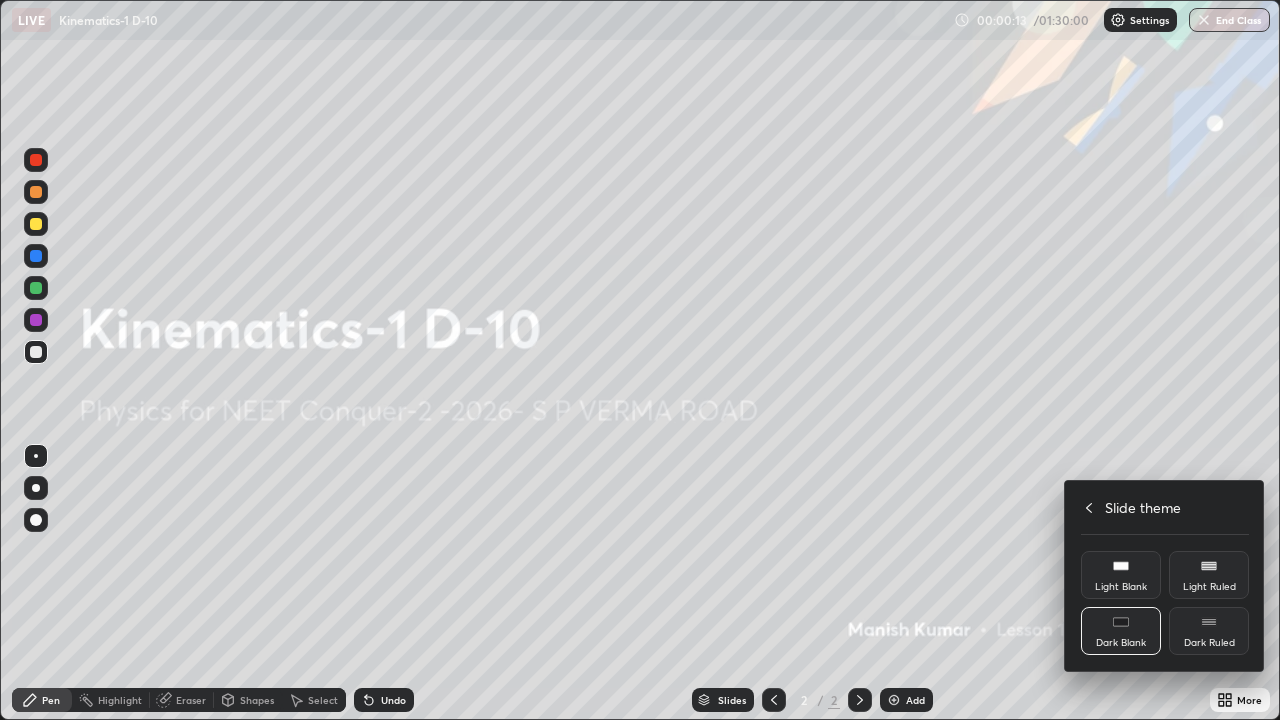 click on "Dark Ruled" at bounding box center [1209, 631] 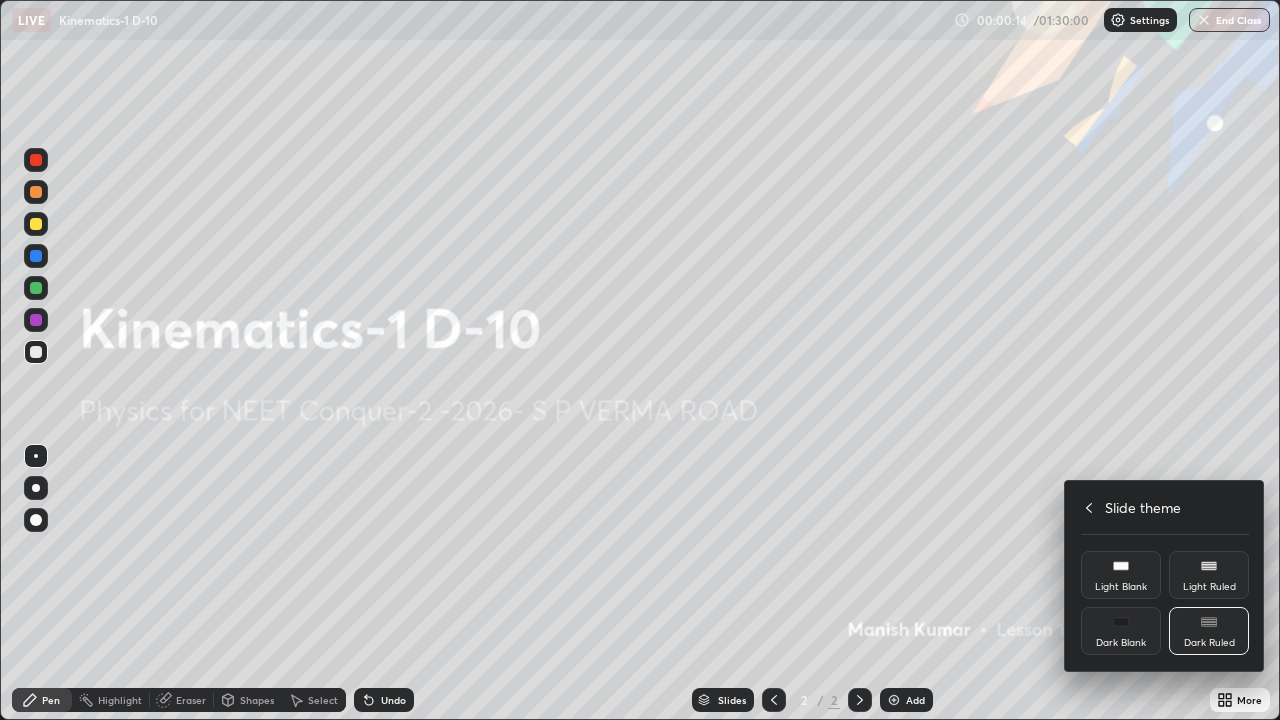 click at bounding box center [640, 360] 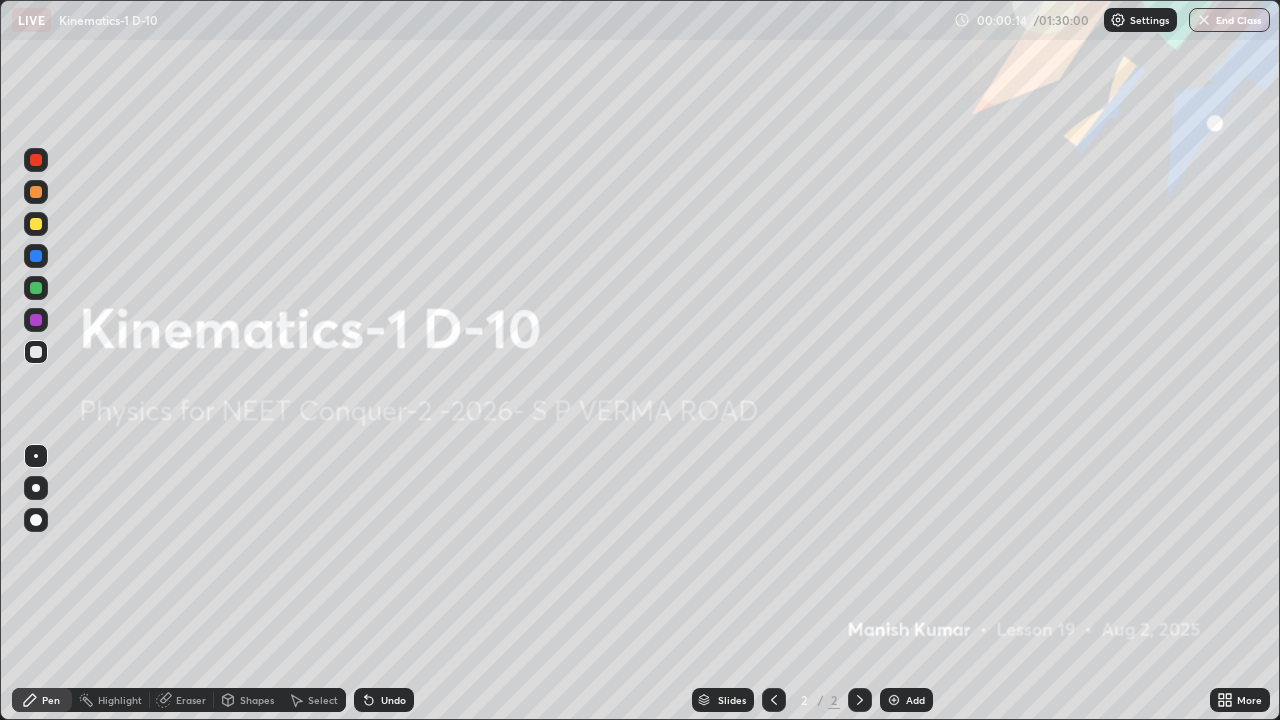 click on "Add" at bounding box center (915, 700) 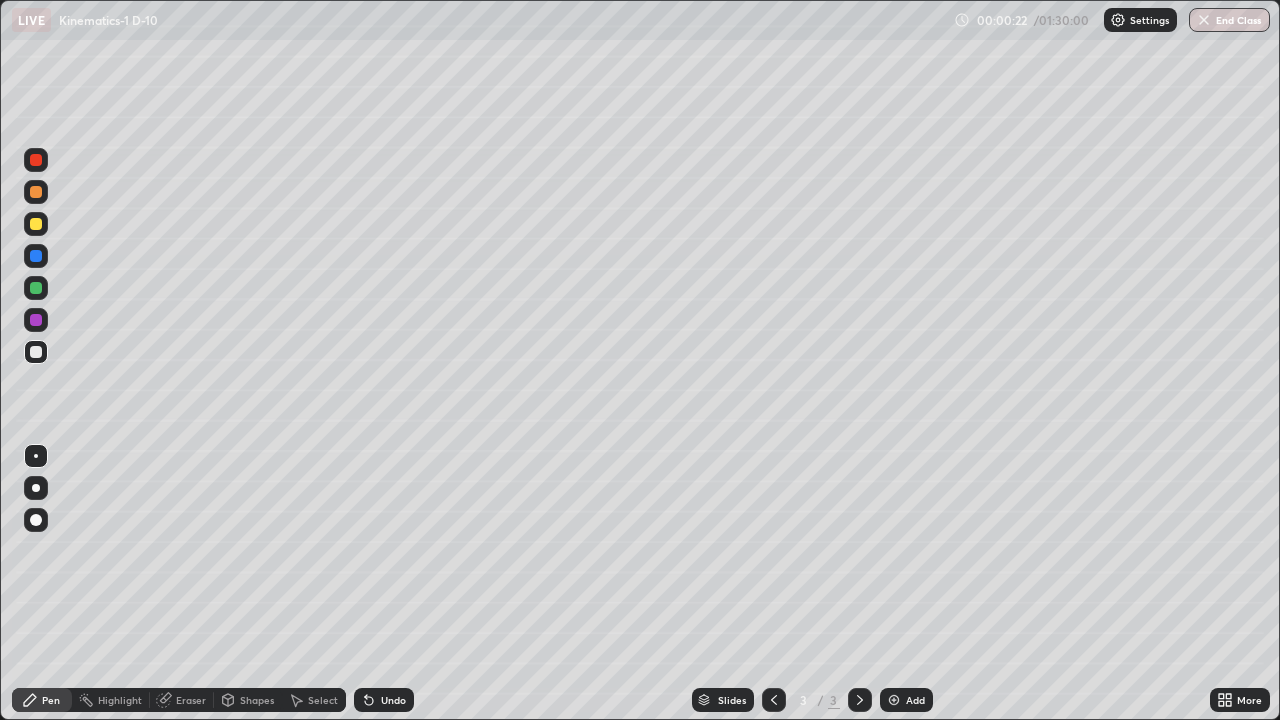 click at bounding box center (36, 224) 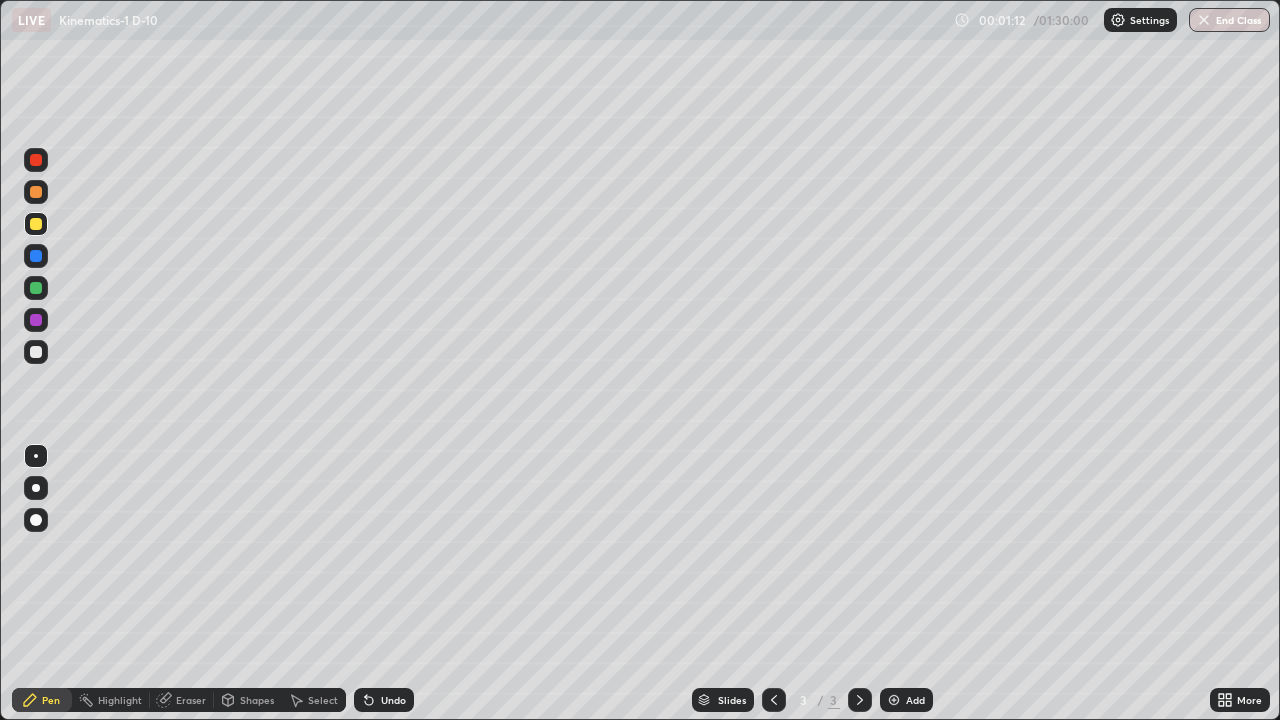 click at bounding box center [36, 352] 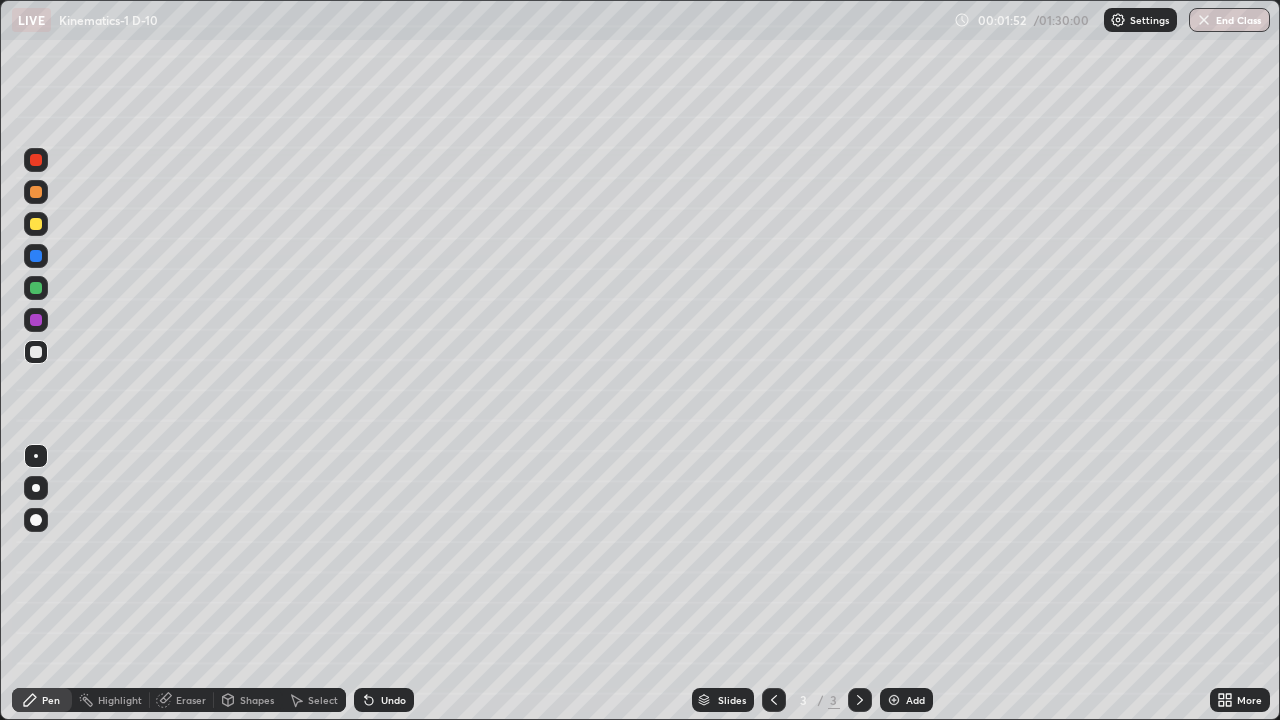 click on "Eraser" at bounding box center [191, 700] 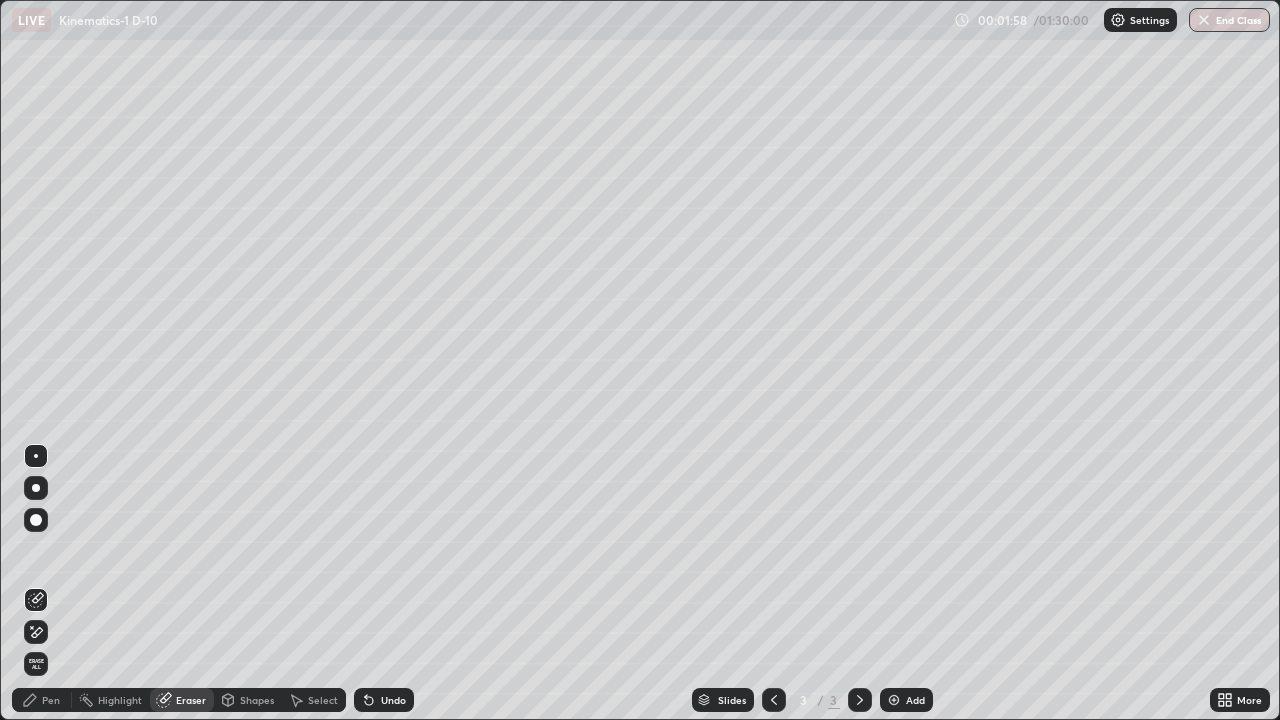 click on "Pen" at bounding box center (51, 700) 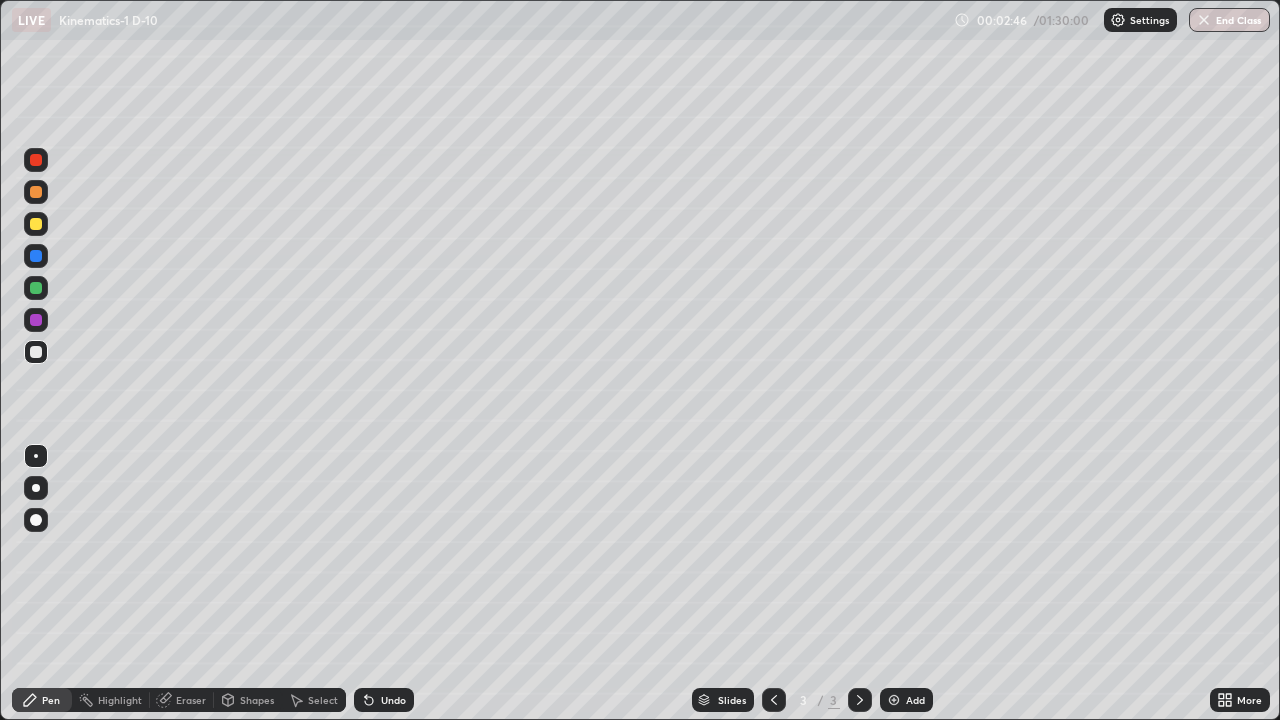 click on "Eraser" at bounding box center (191, 700) 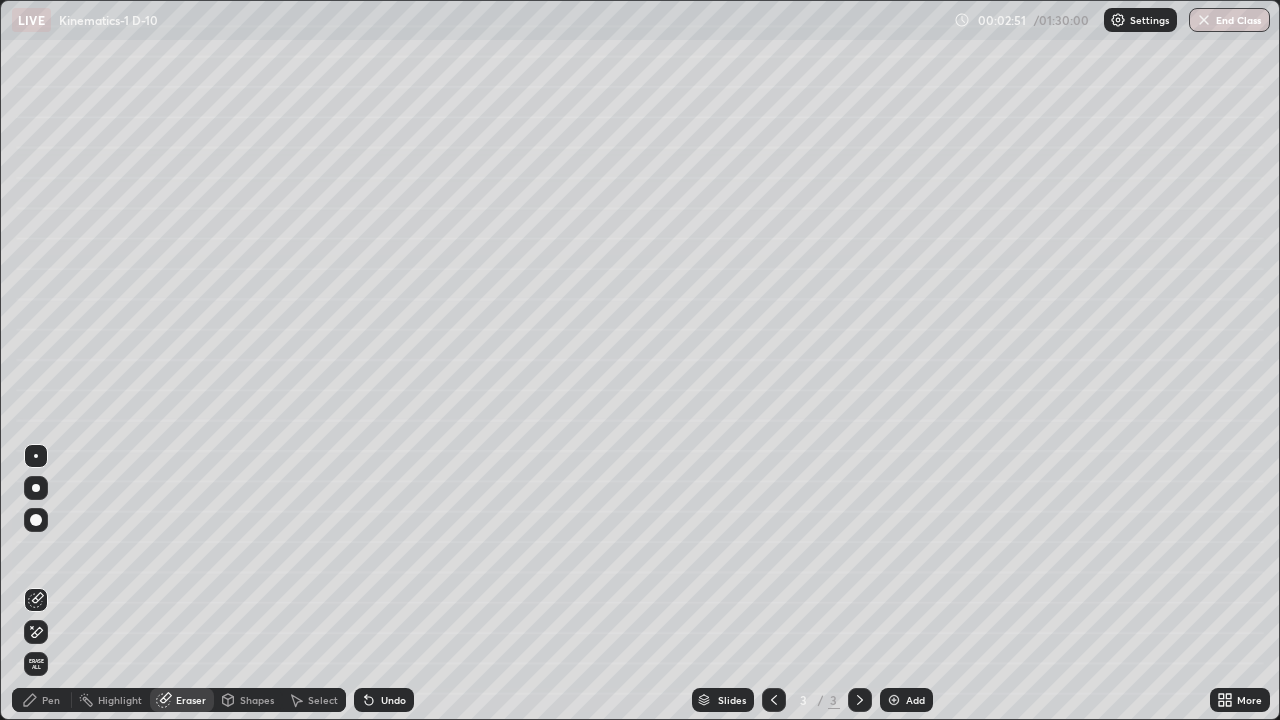 click on "Pen" at bounding box center (42, 700) 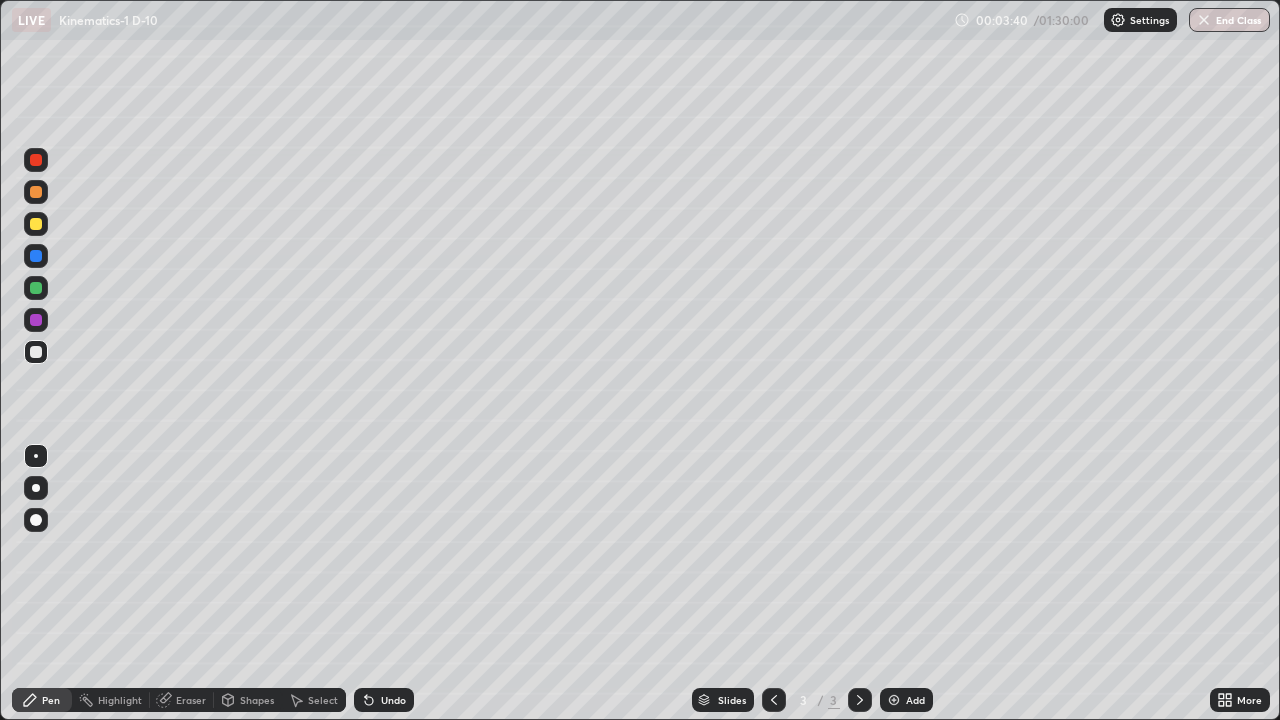 click at bounding box center (36, 160) 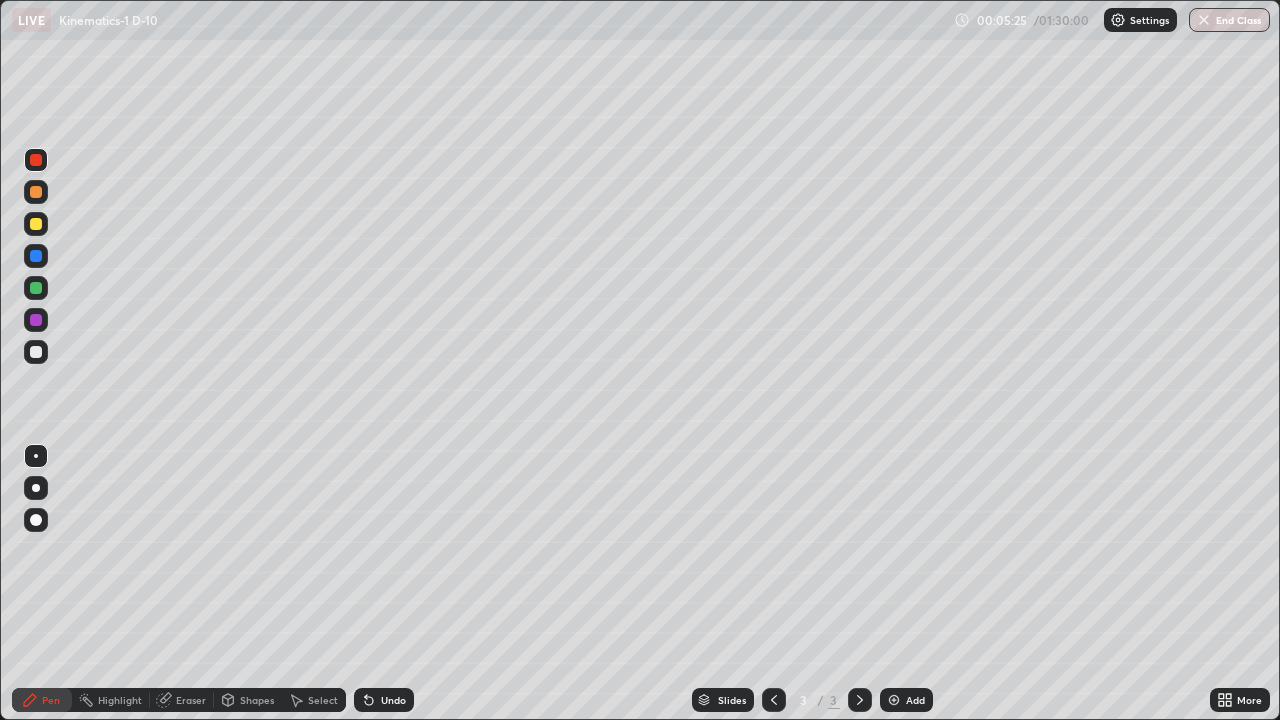 click at bounding box center [36, 352] 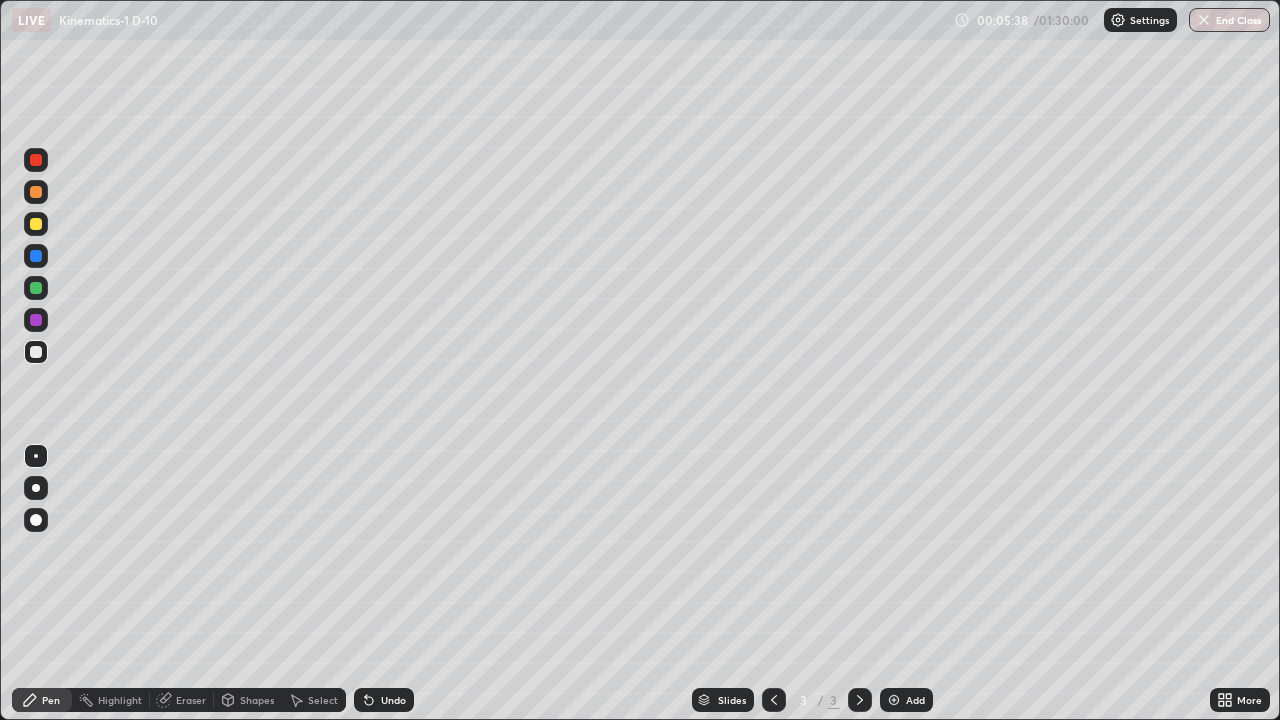 click on "Undo" at bounding box center [393, 700] 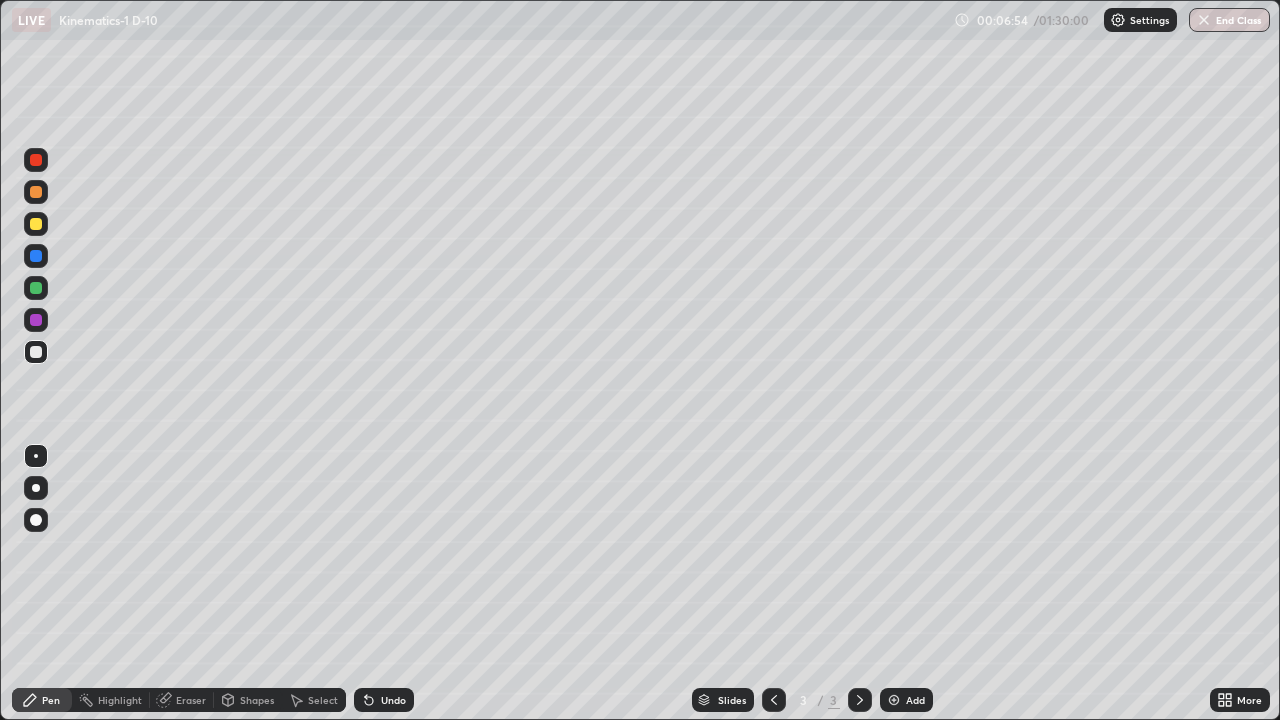 click at bounding box center [36, 224] 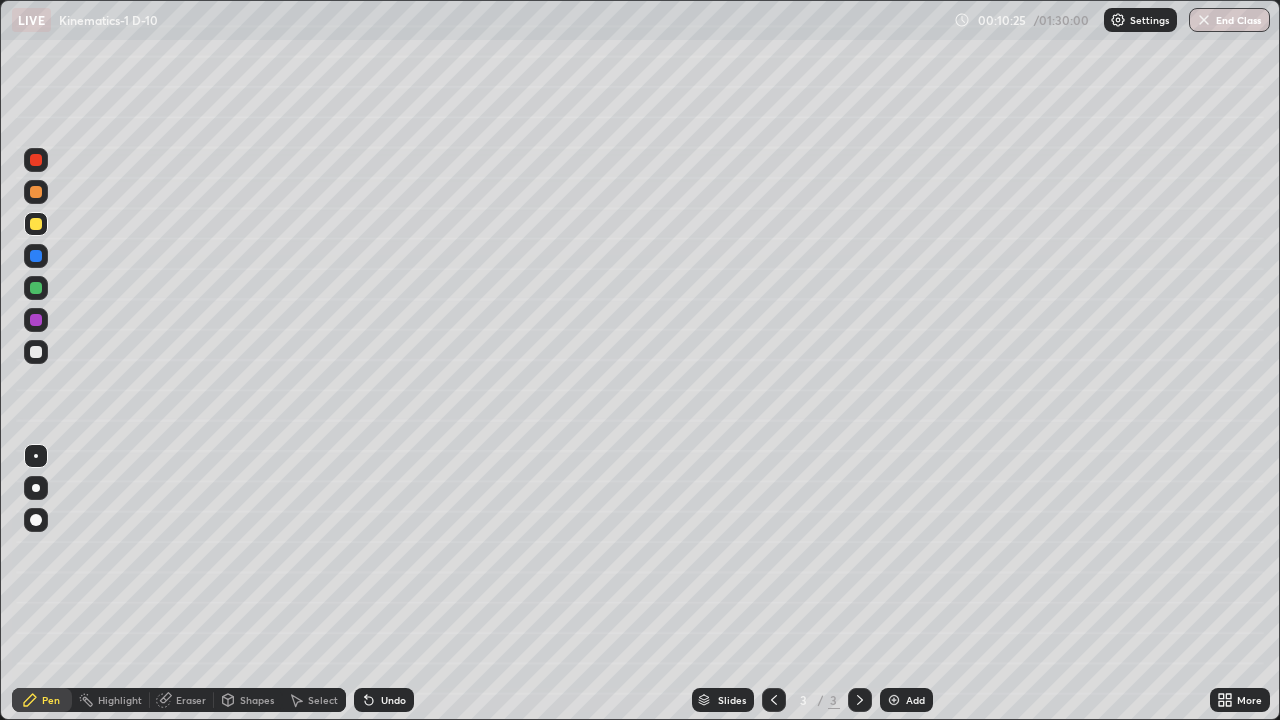 click at bounding box center [894, 700] 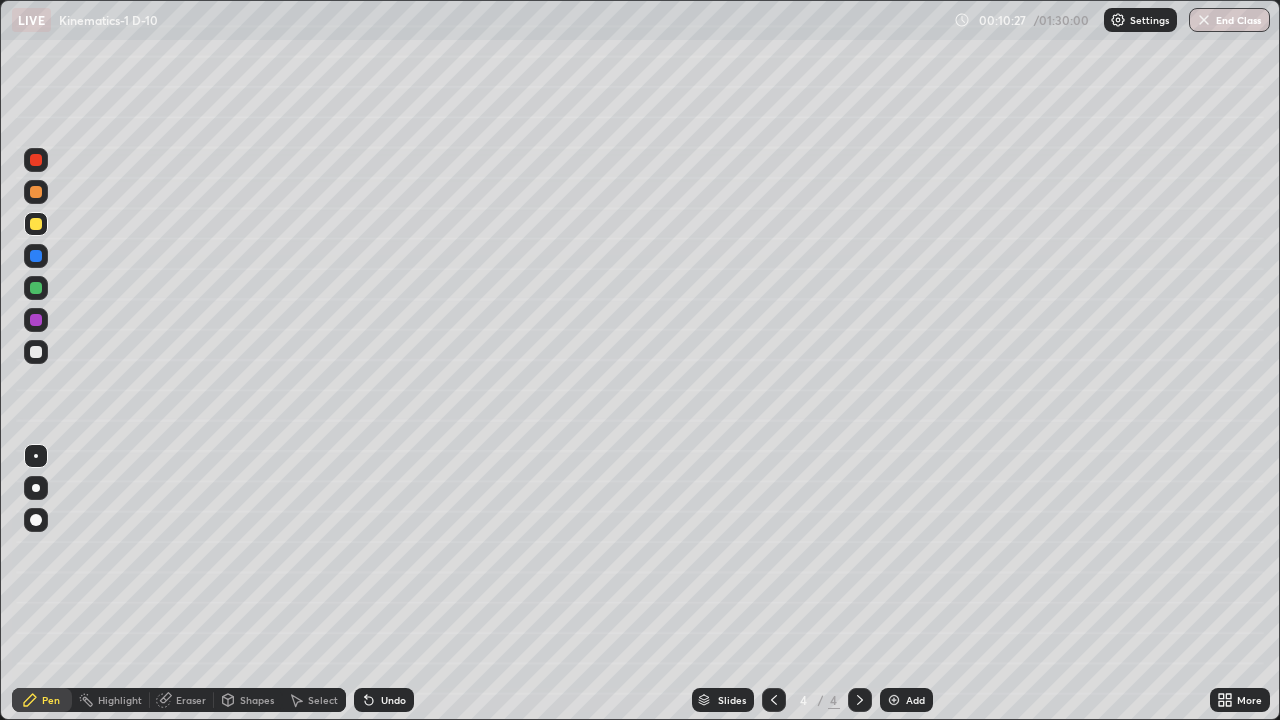 click at bounding box center (36, 352) 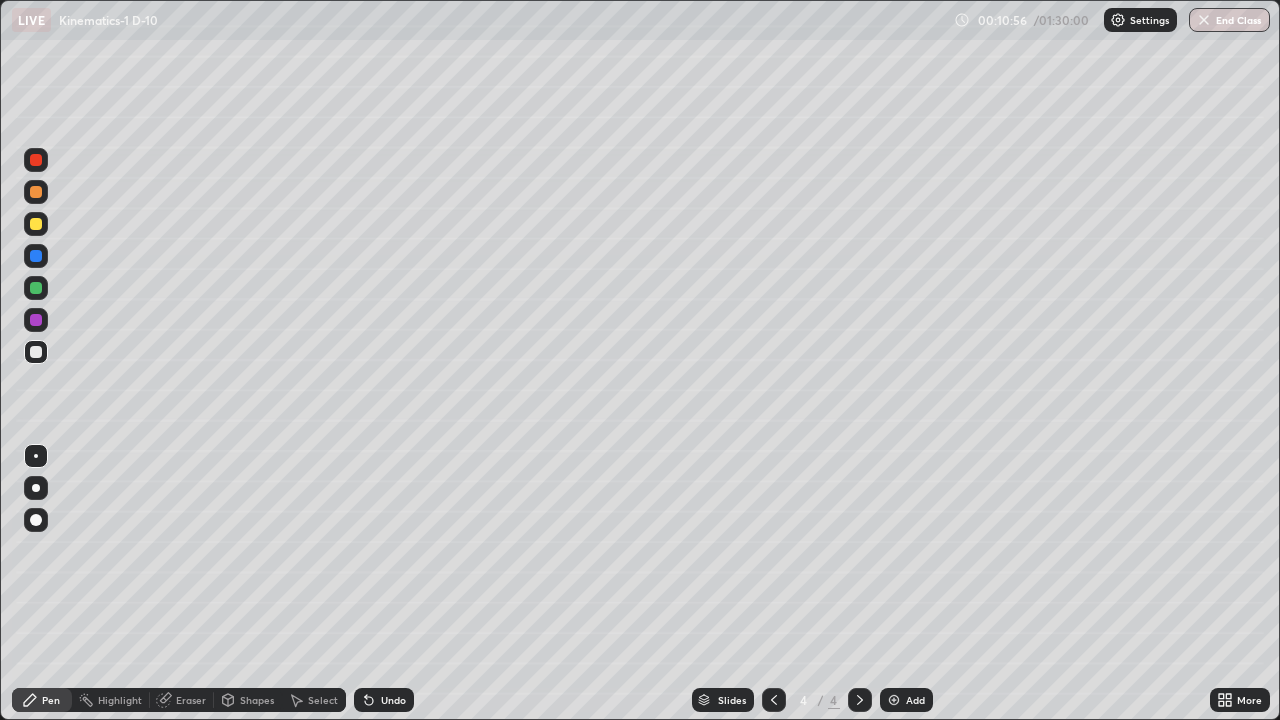 click at bounding box center (36, 224) 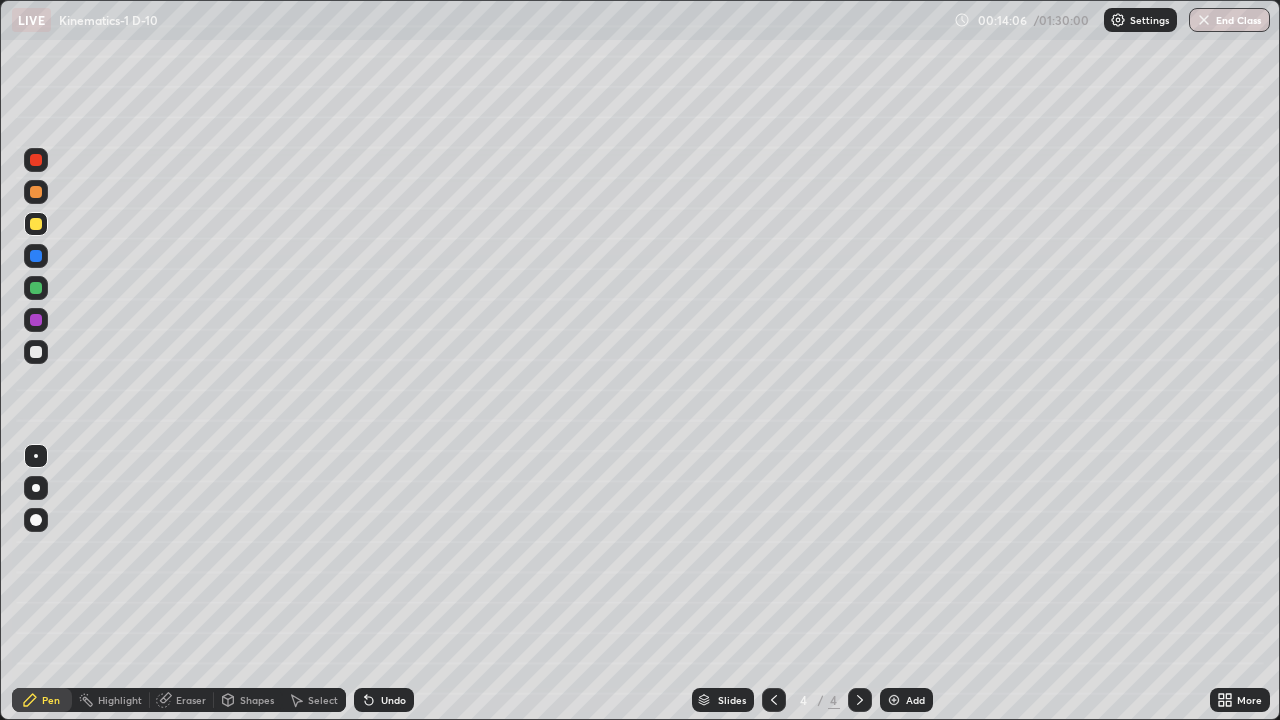 click on "Add" at bounding box center (915, 700) 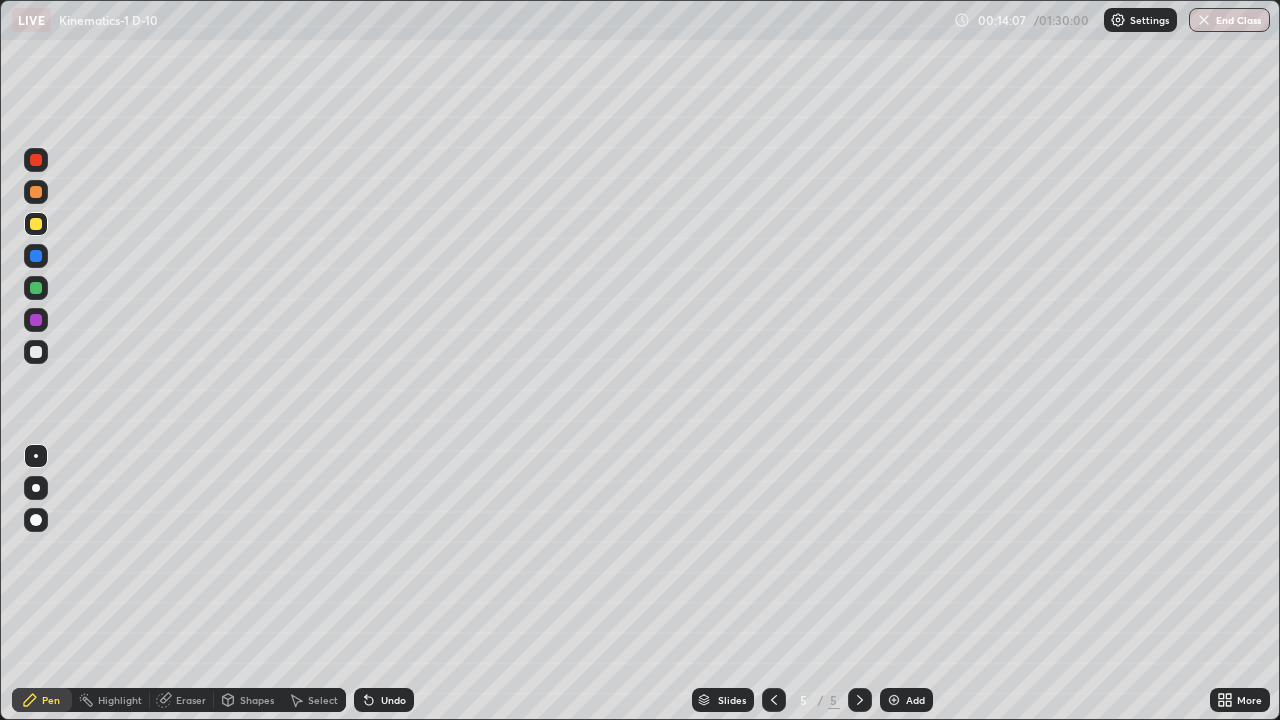click at bounding box center [36, 352] 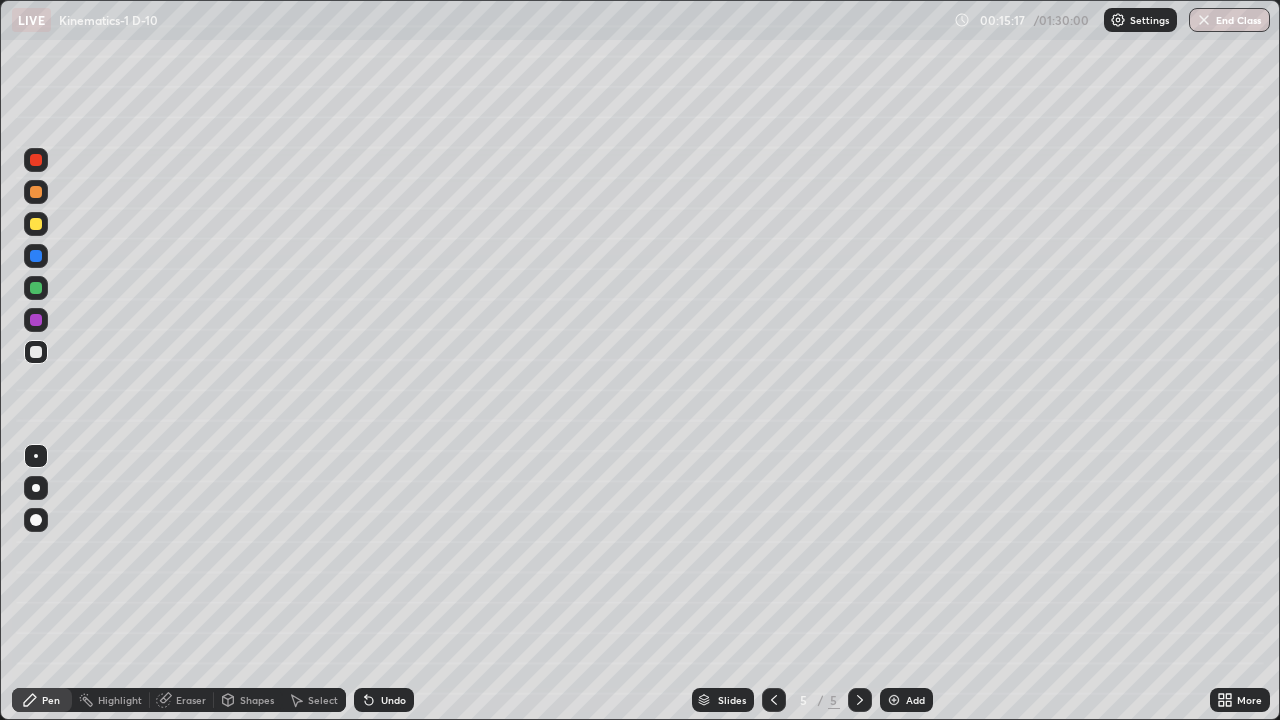 click at bounding box center [36, 192] 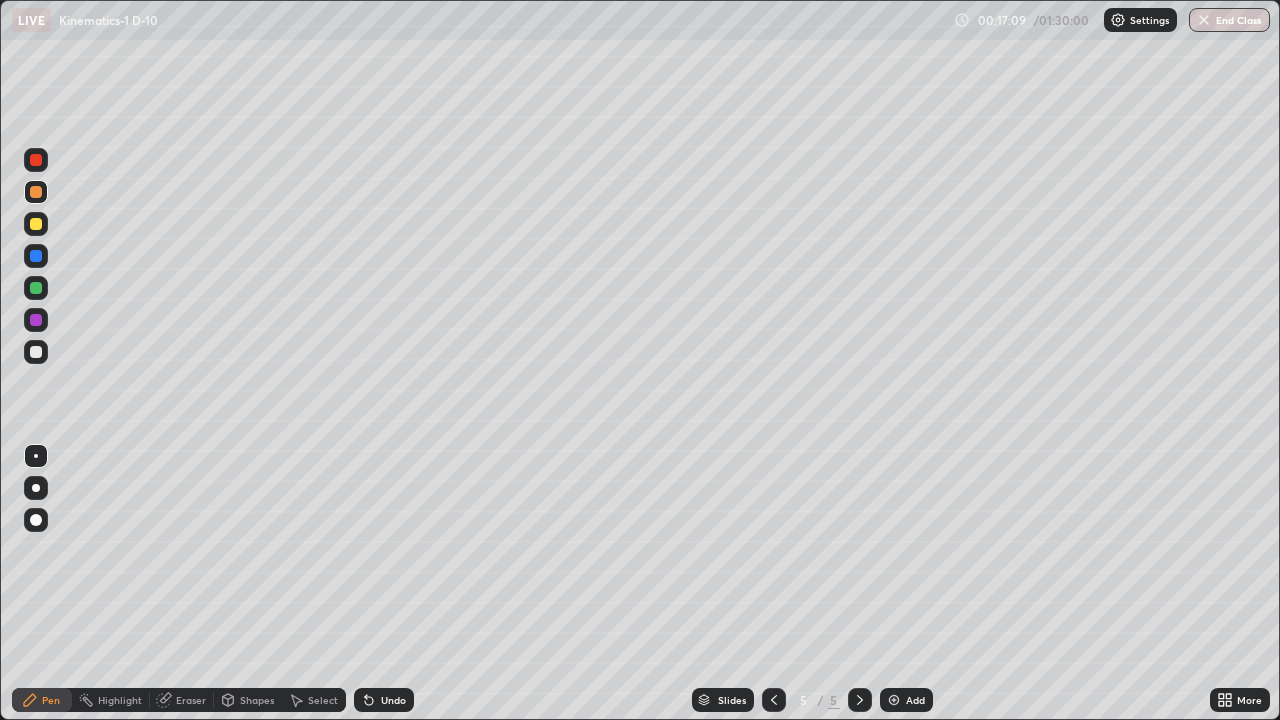 click at bounding box center (36, 224) 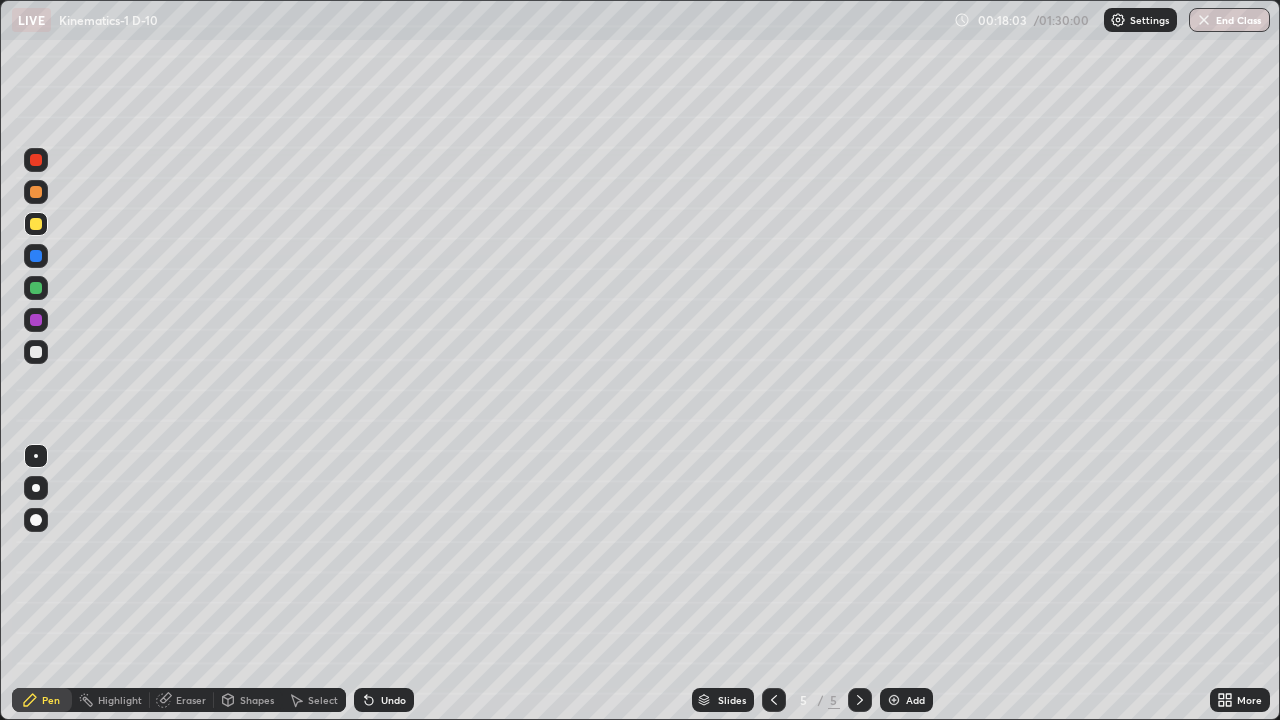 click on "Eraser" at bounding box center (191, 700) 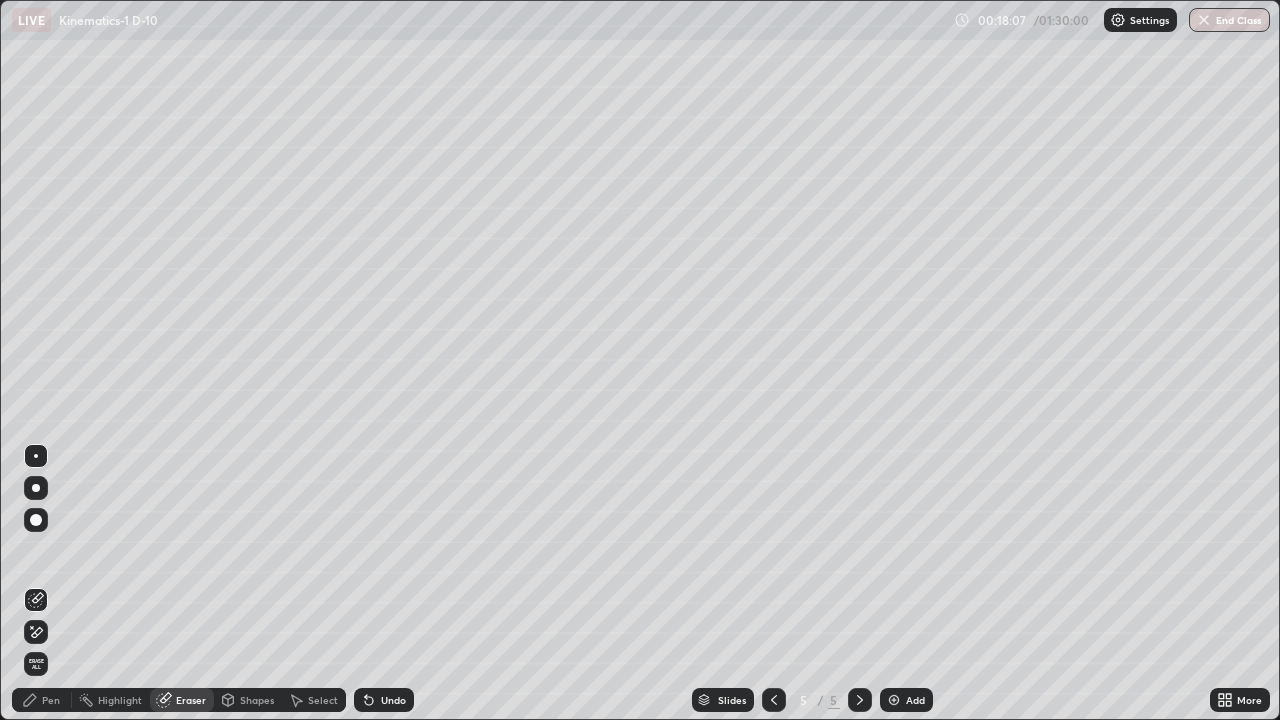 click on "Pen" at bounding box center (51, 700) 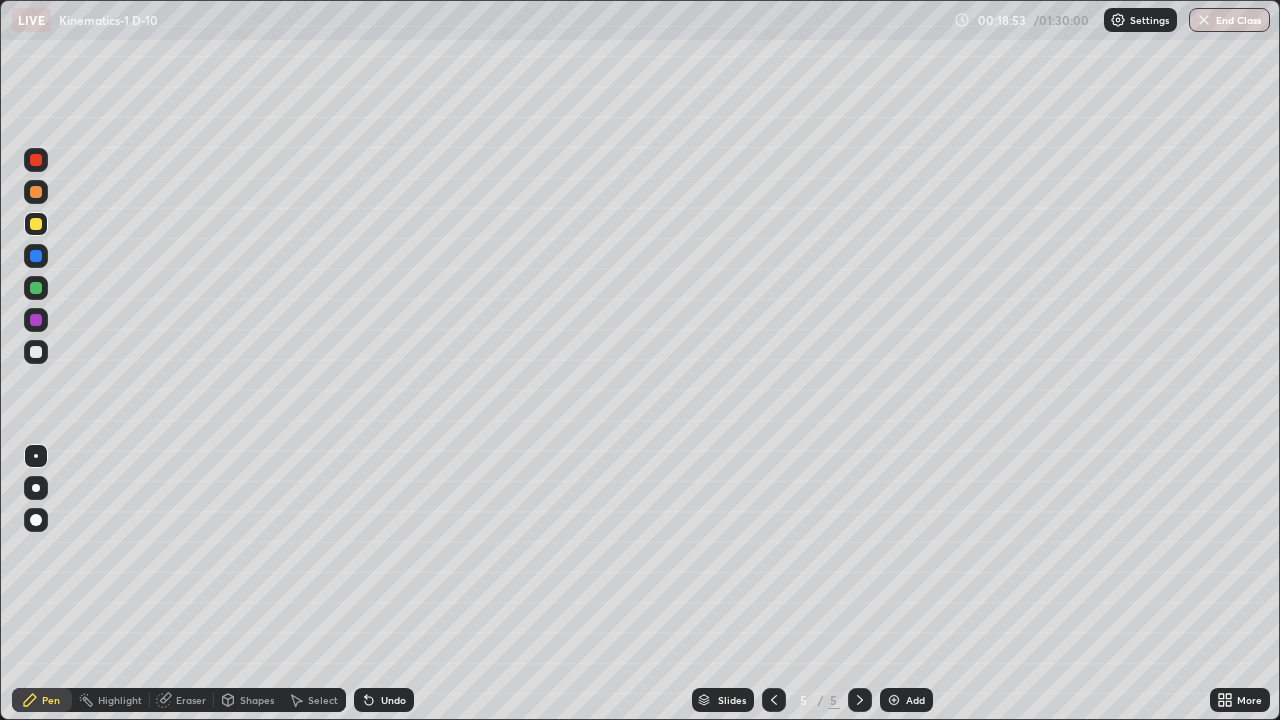 click at bounding box center [36, 320] 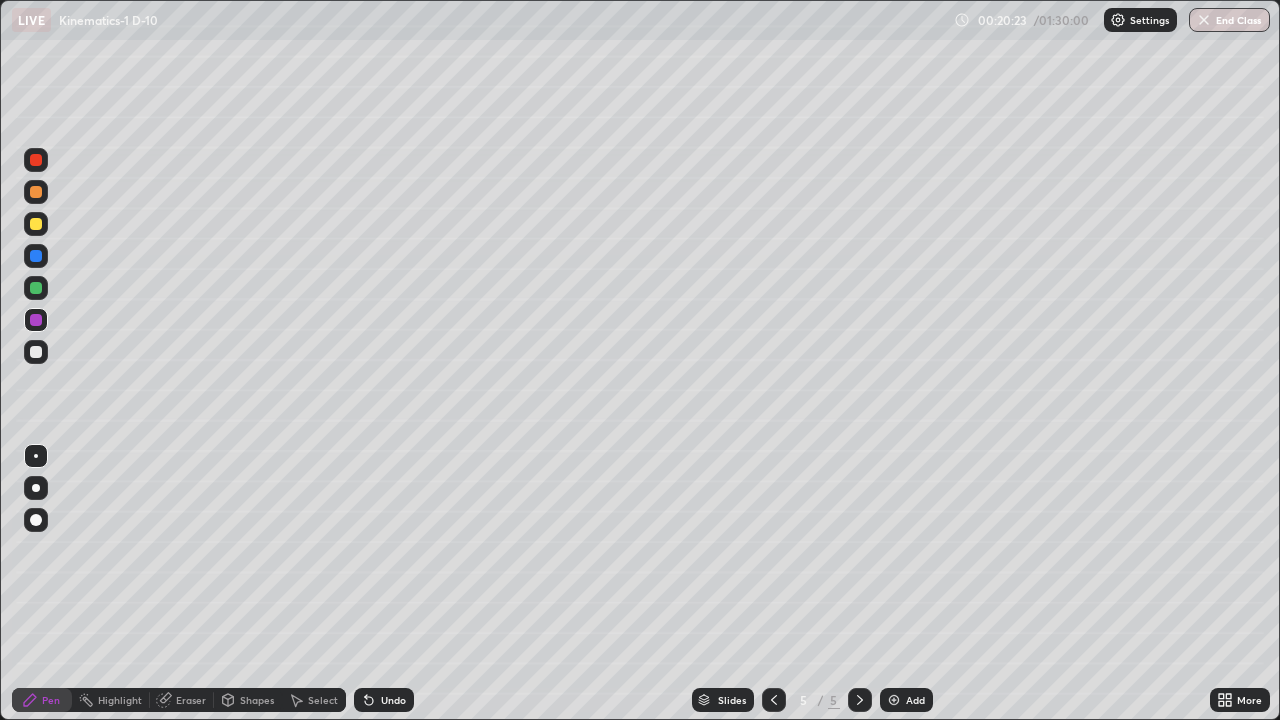 click at bounding box center (36, 352) 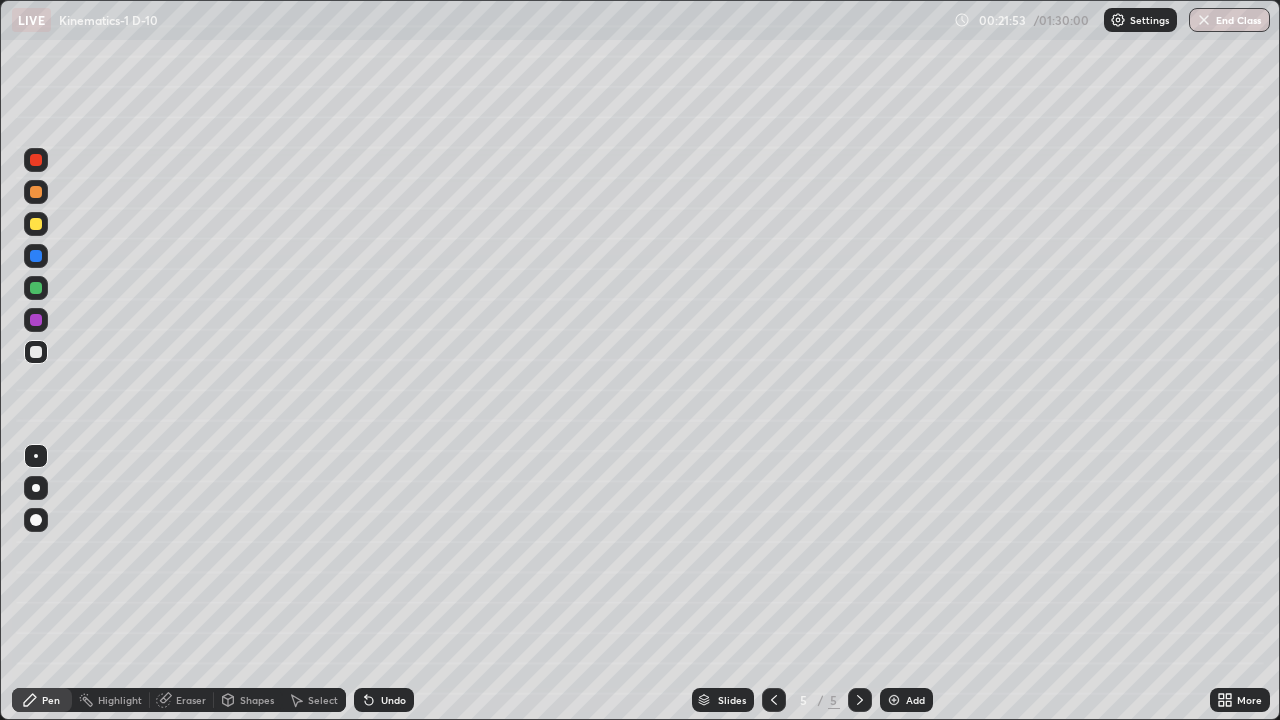 click at bounding box center [894, 700] 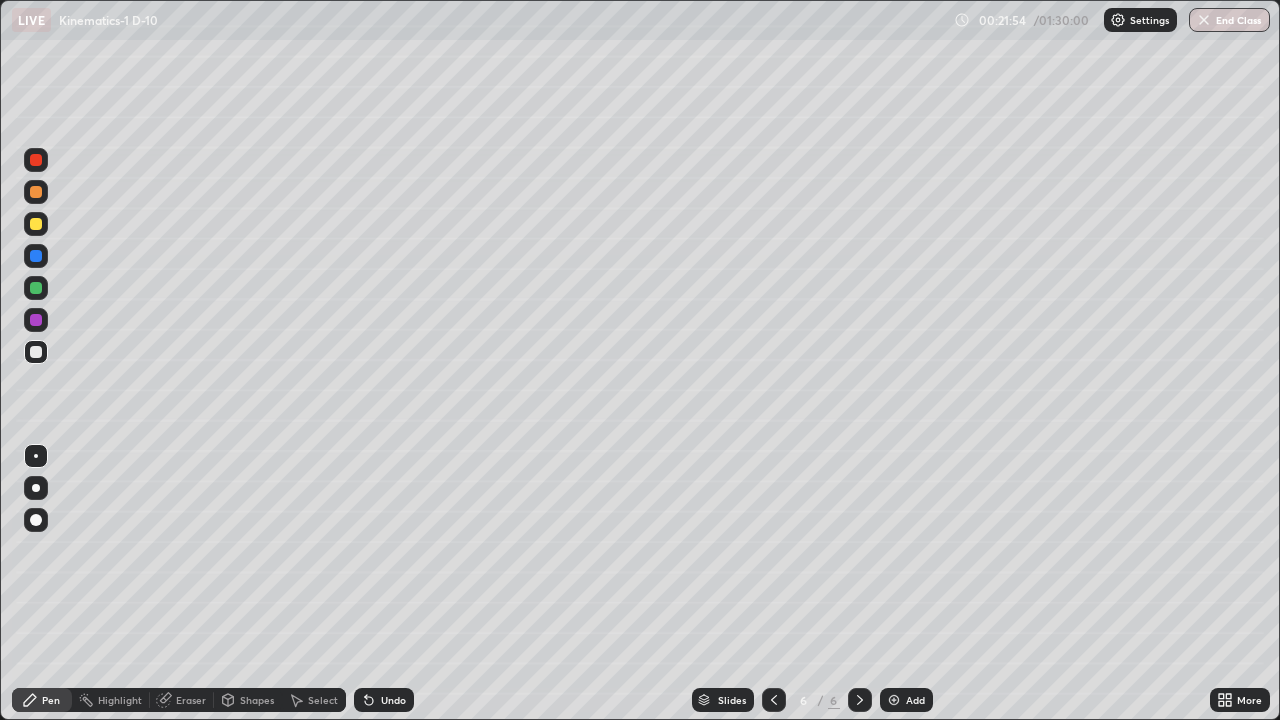 click at bounding box center (36, 352) 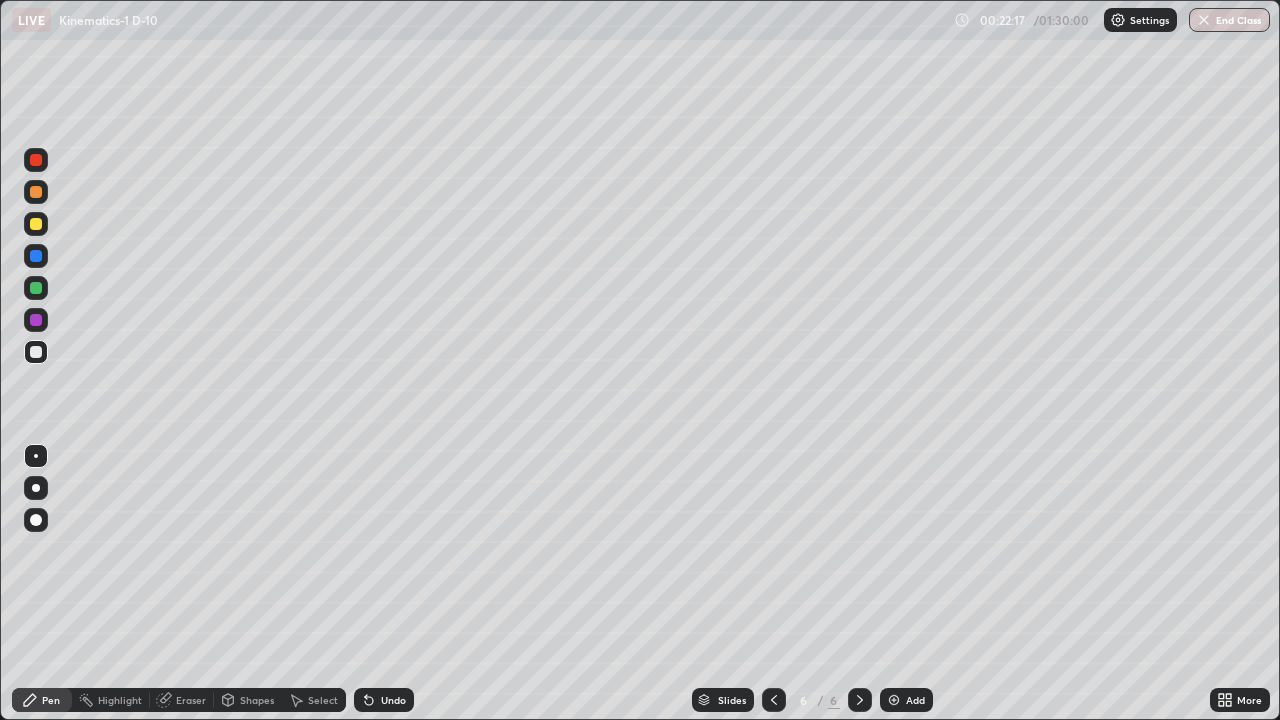 click on "Undo" at bounding box center (384, 700) 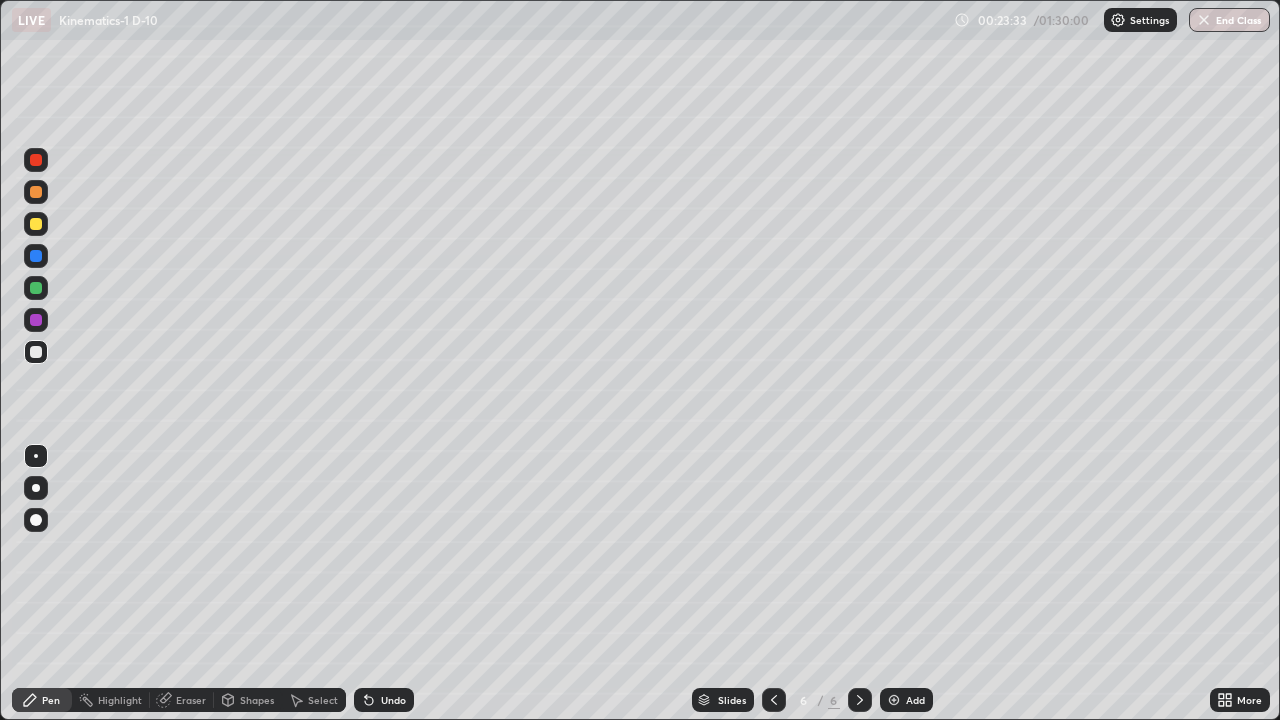 click at bounding box center [36, 192] 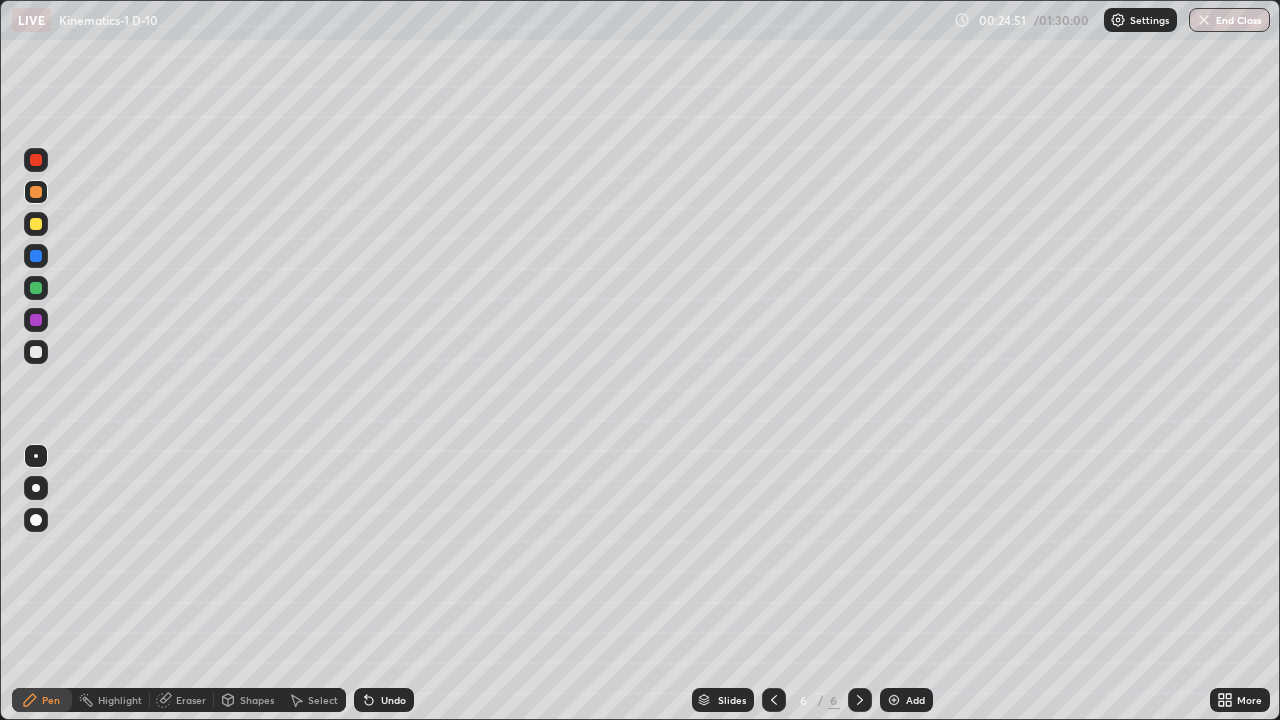 click at bounding box center (36, 160) 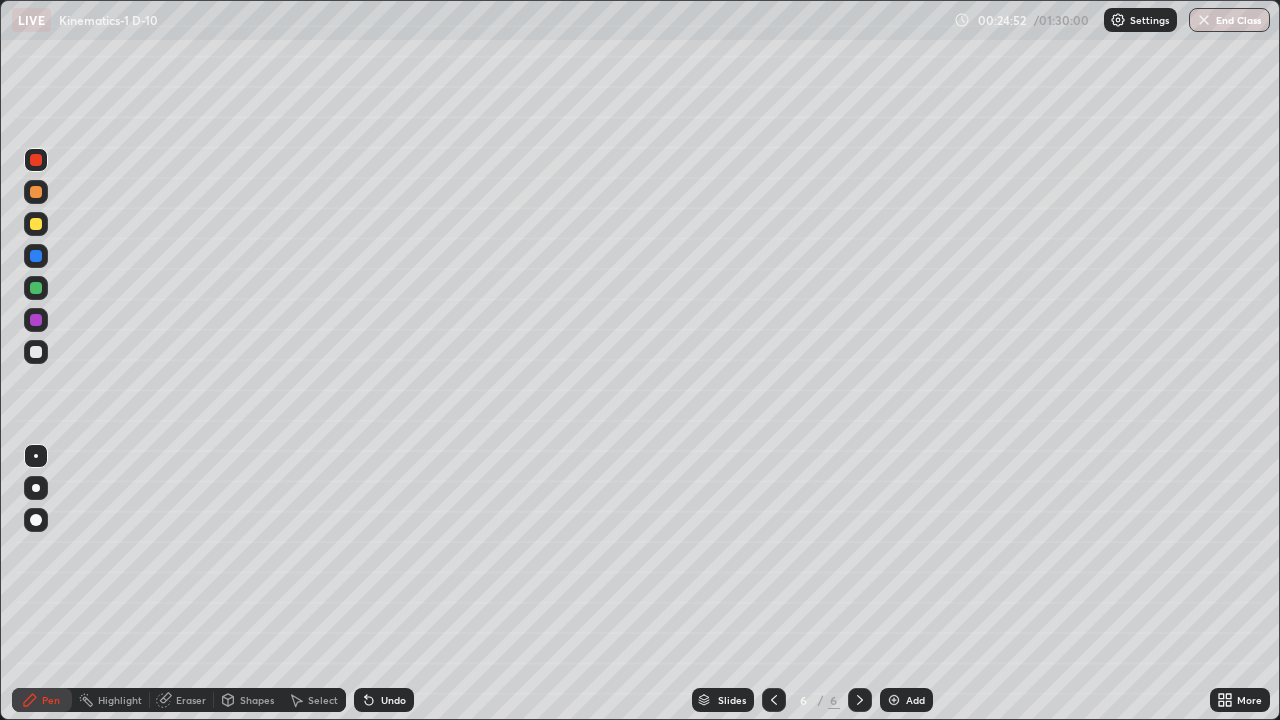 click at bounding box center [36, 160] 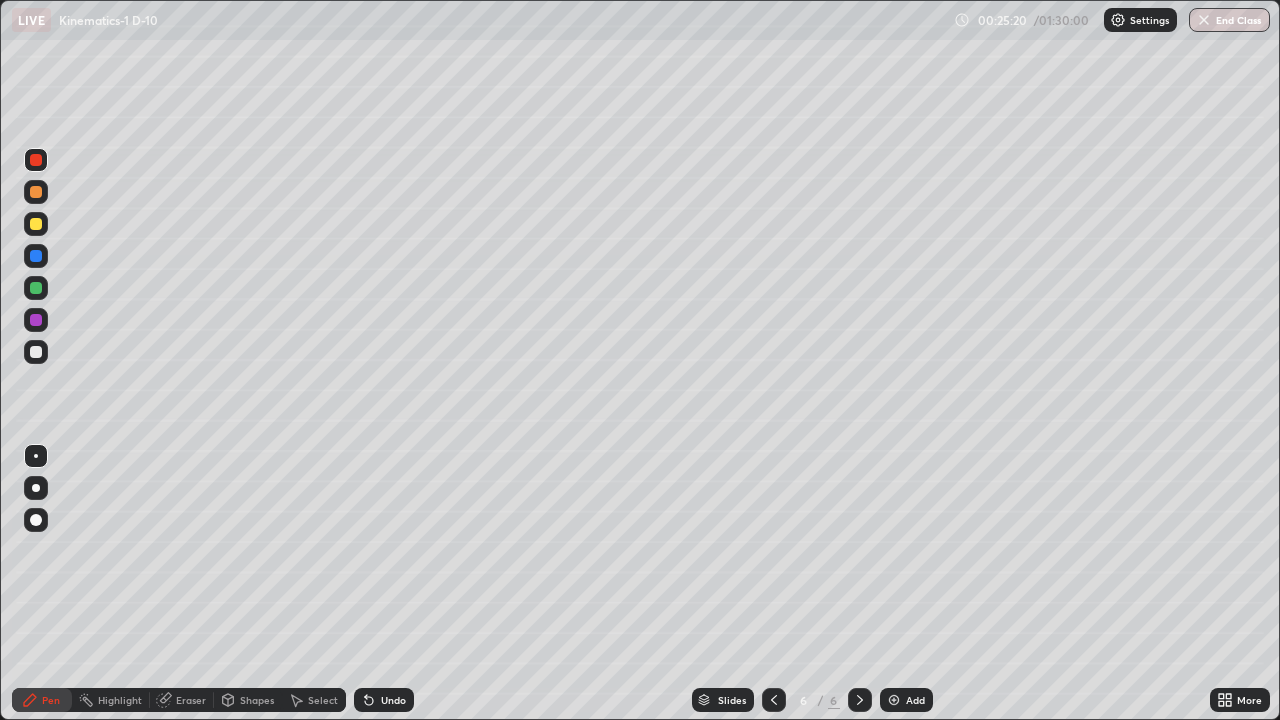 click at bounding box center (36, 224) 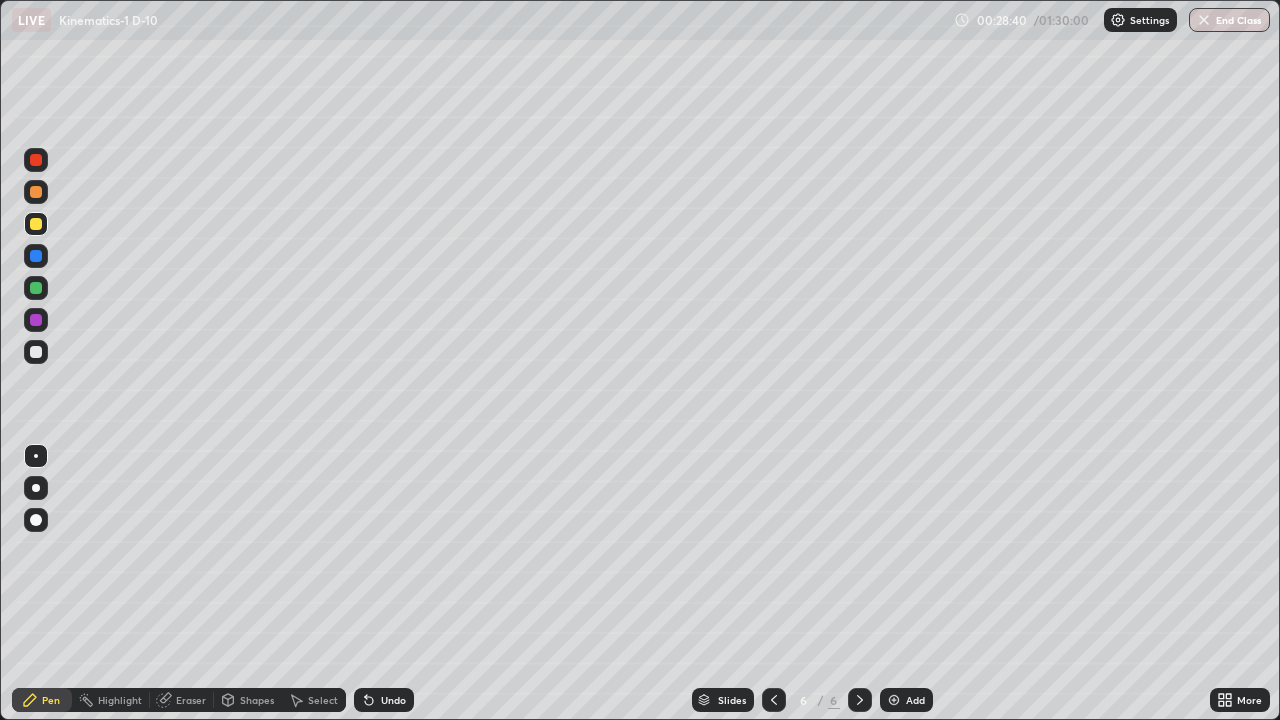 click on "Add" at bounding box center (915, 700) 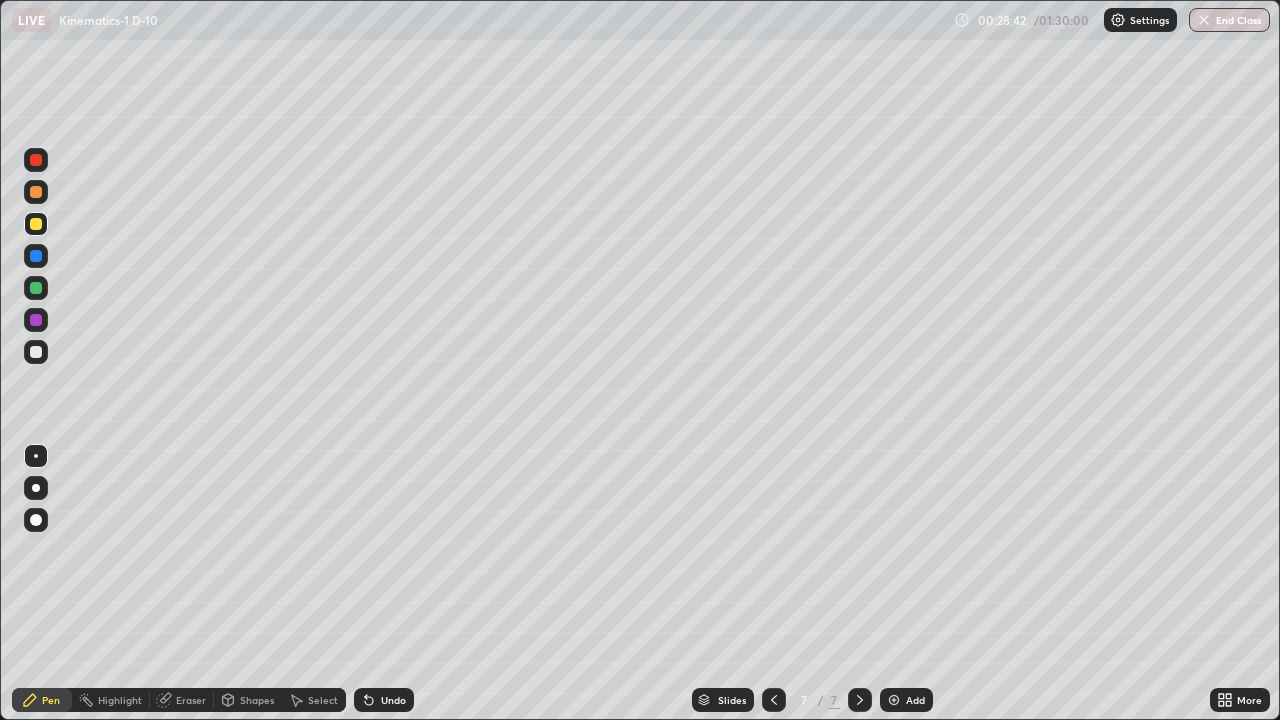click at bounding box center [36, 352] 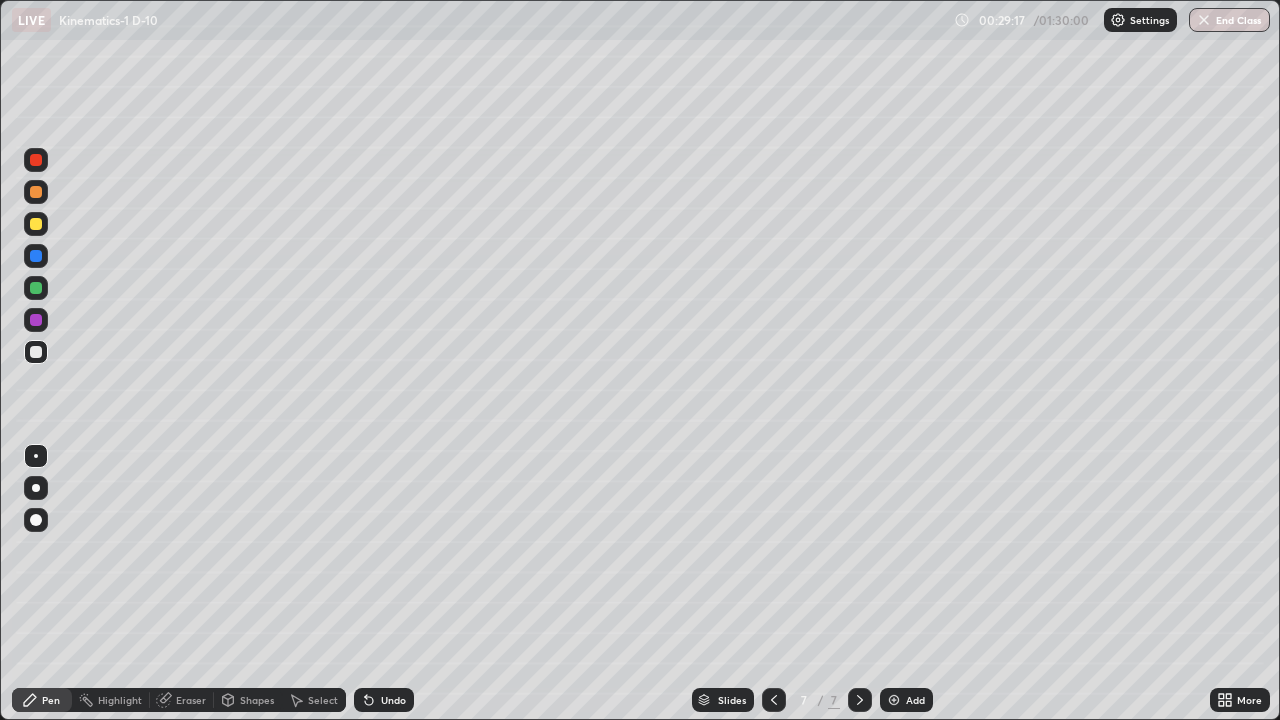 click at bounding box center [36, 224] 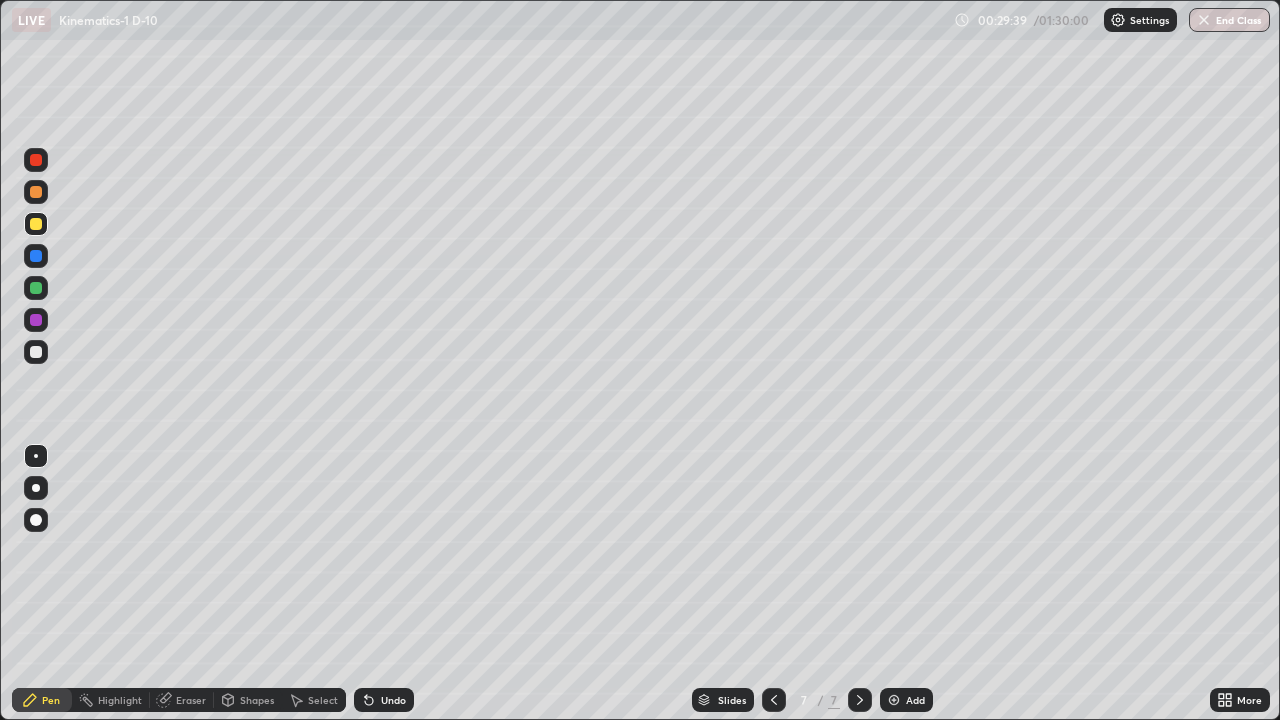 click at bounding box center [36, 160] 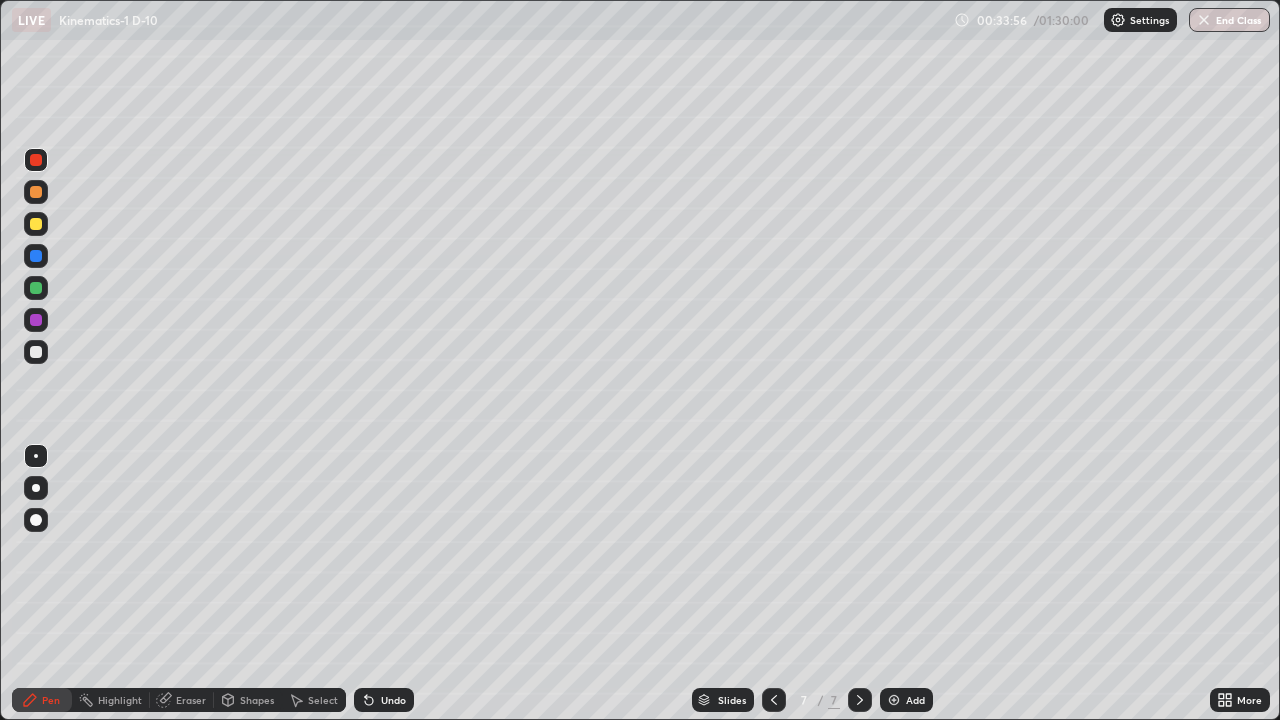 click on "Add" at bounding box center [906, 700] 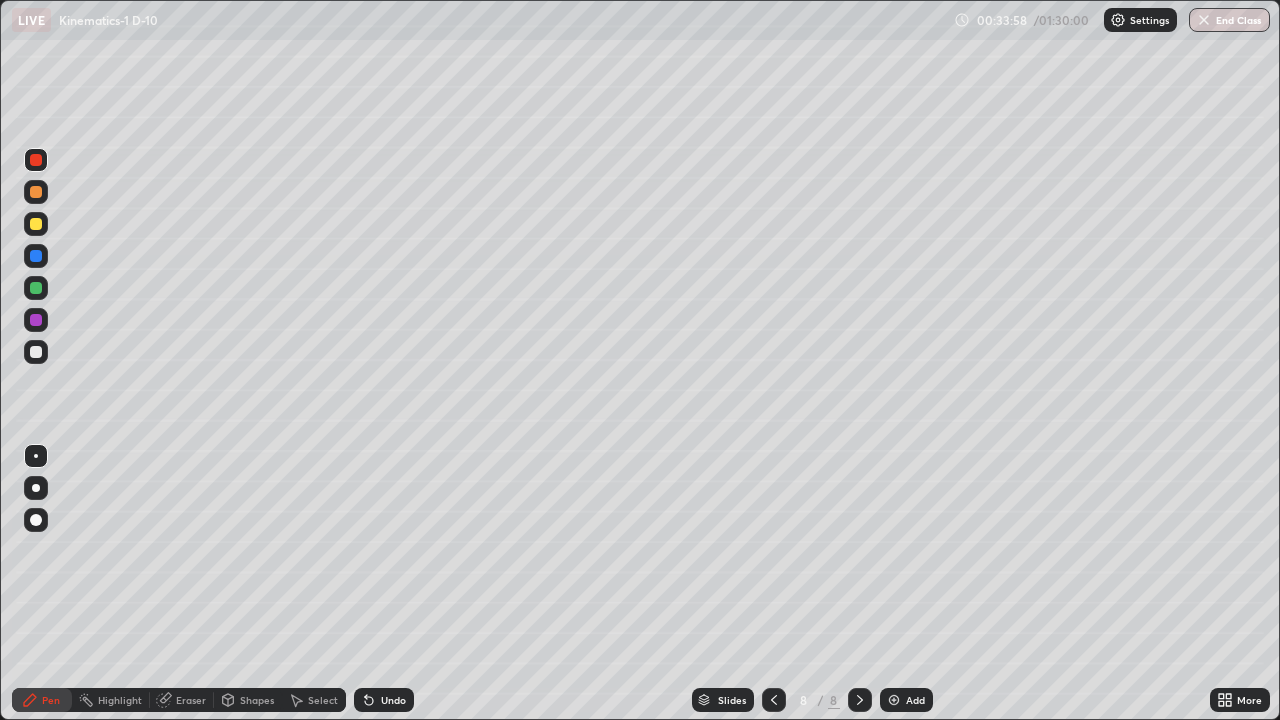 click at bounding box center [36, 352] 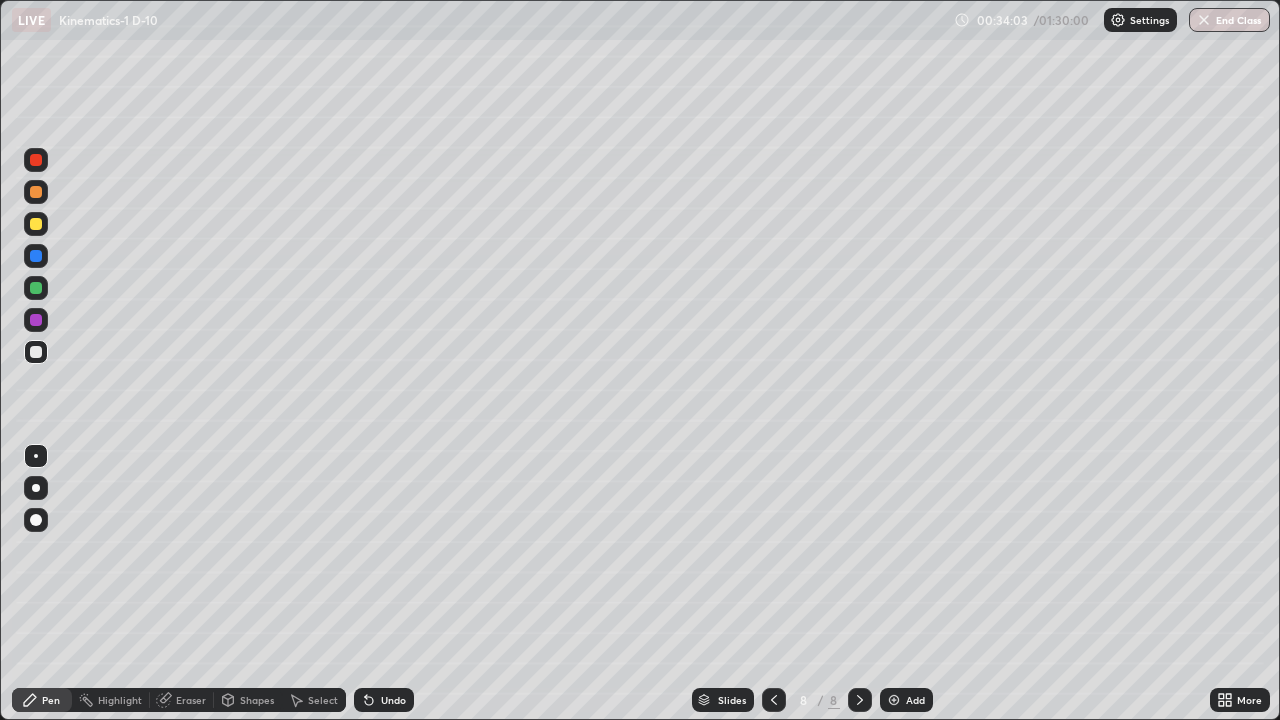 click on "Undo" at bounding box center [393, 700] 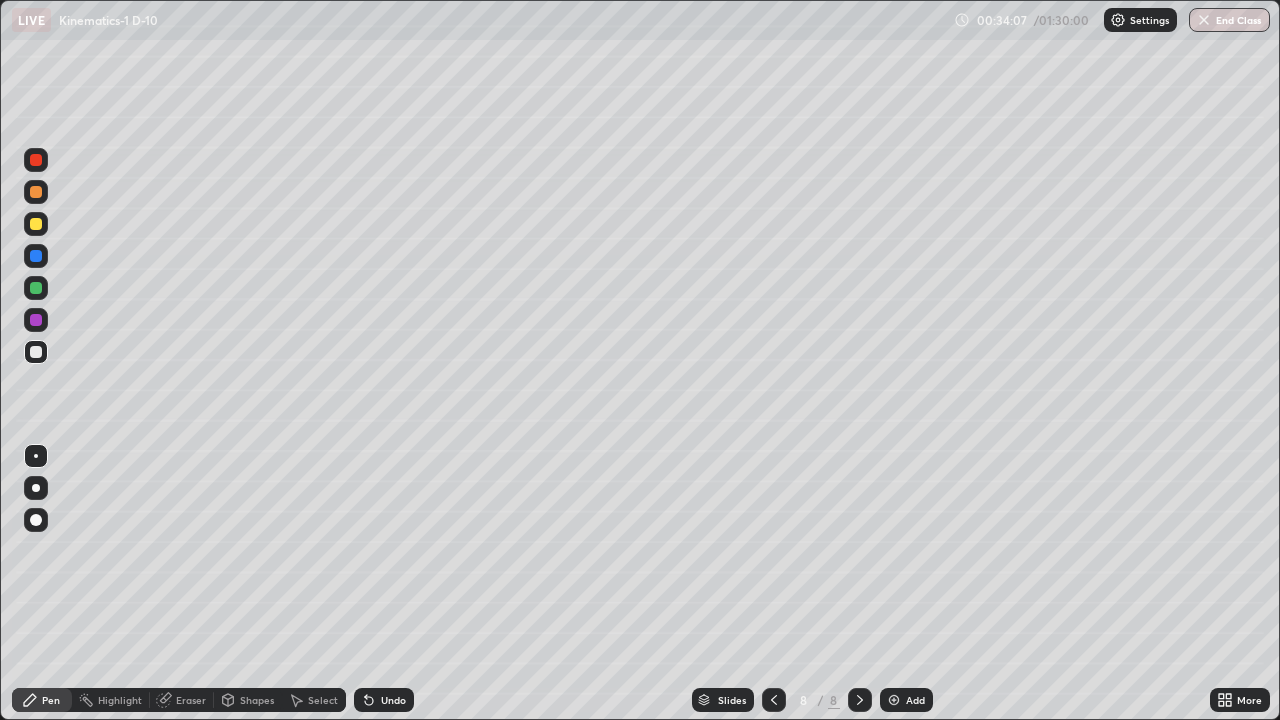 click at bounding box center (36, 192) 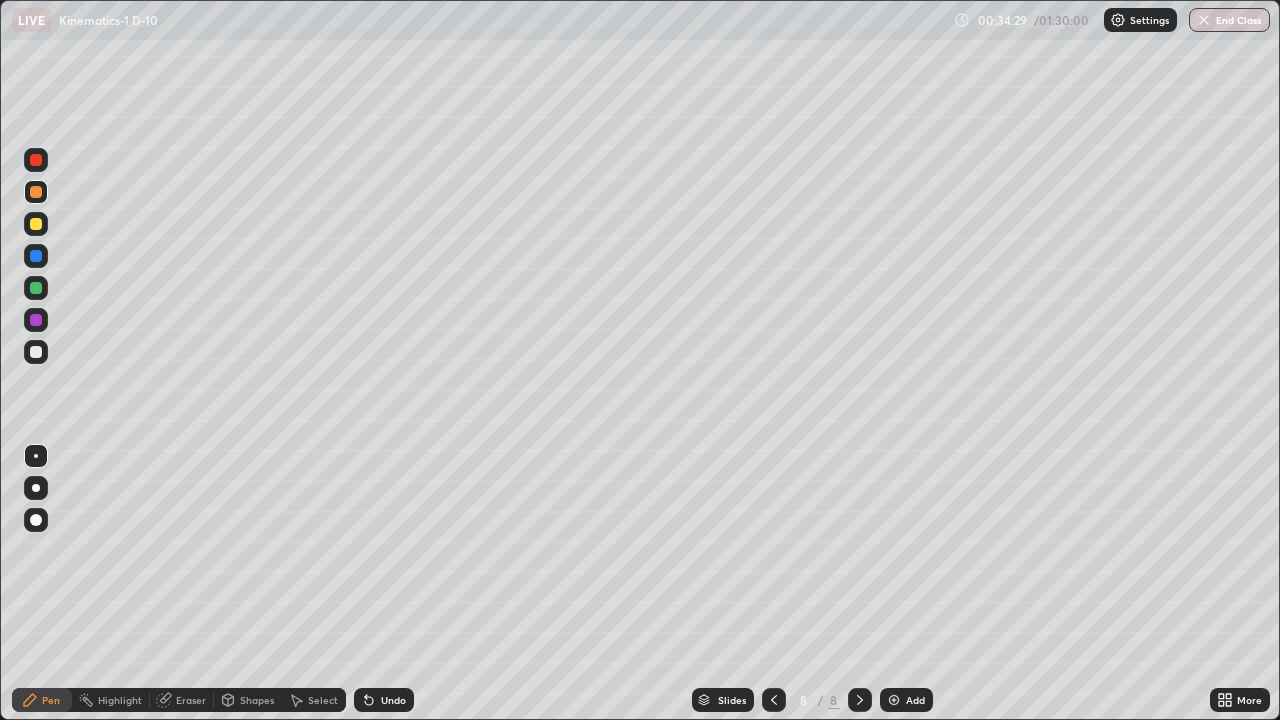 click at bounding box center (36, 160) 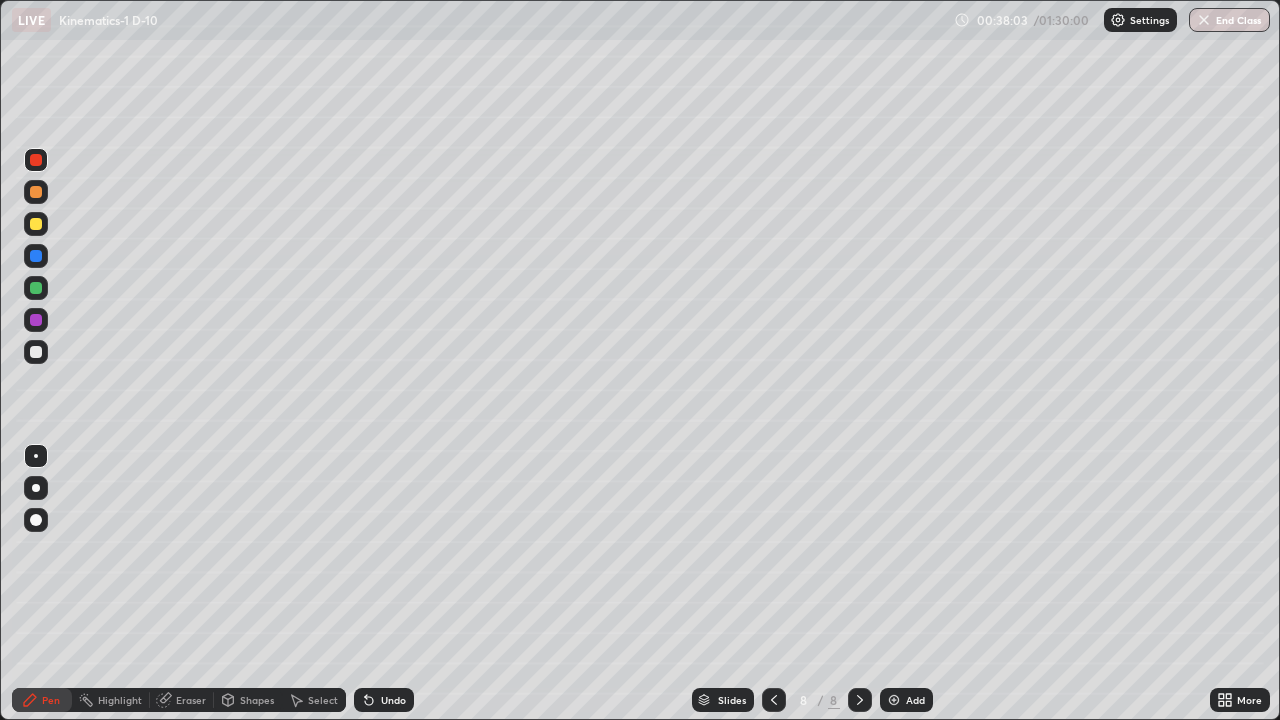 click at bounding box center (36, 352) 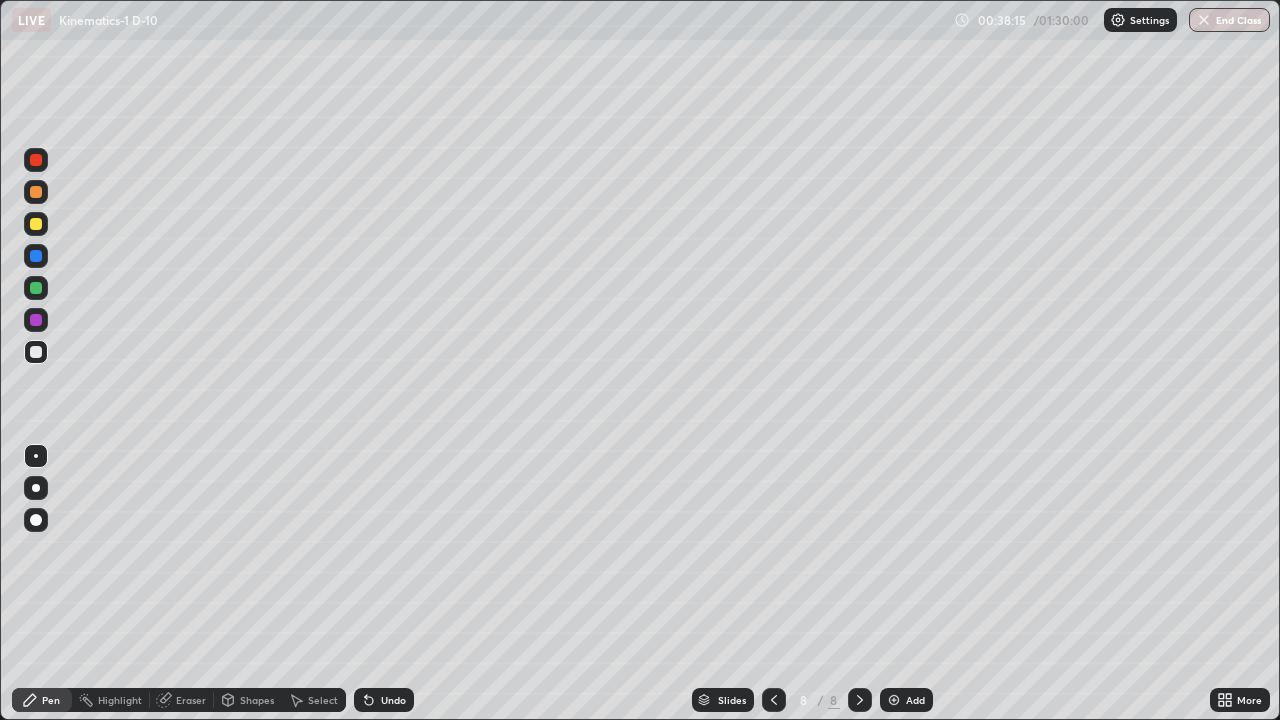 click at bounding box center (36, 224) 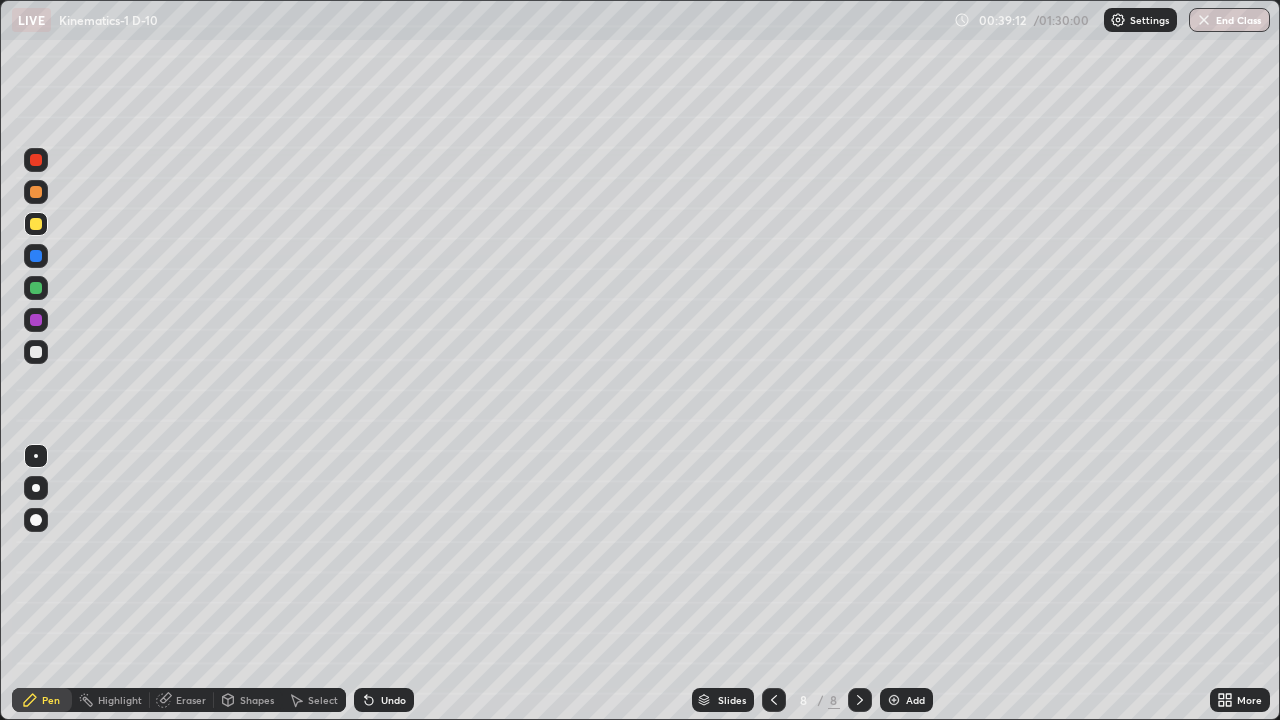 click at bounding box center [36, 288] 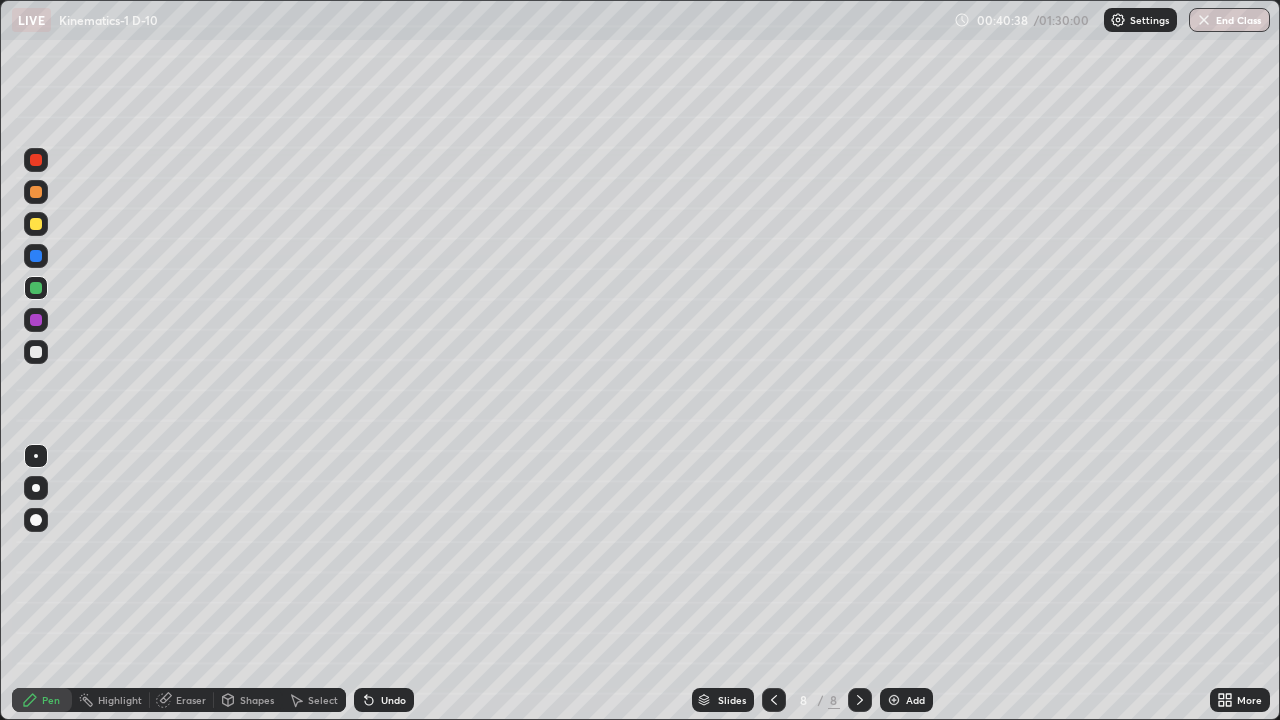 click at bounding box center [36, 320] 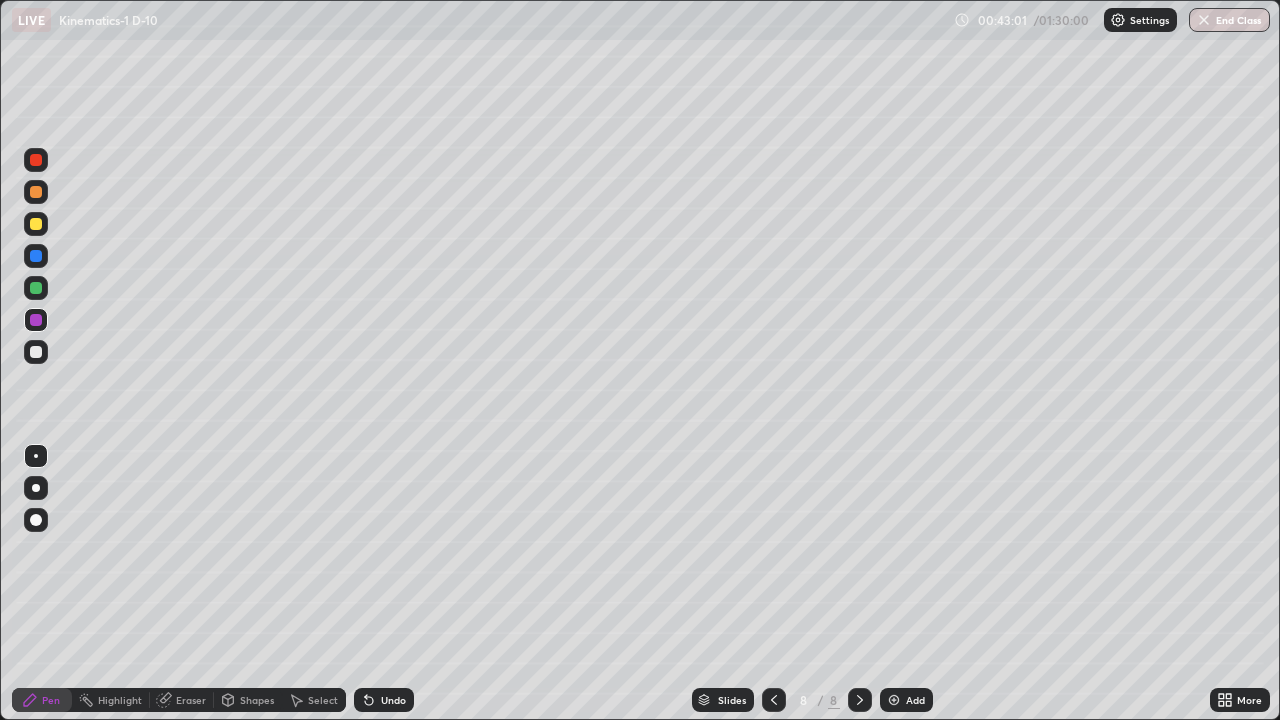 click on "Add" at bounding box center (915, 700) 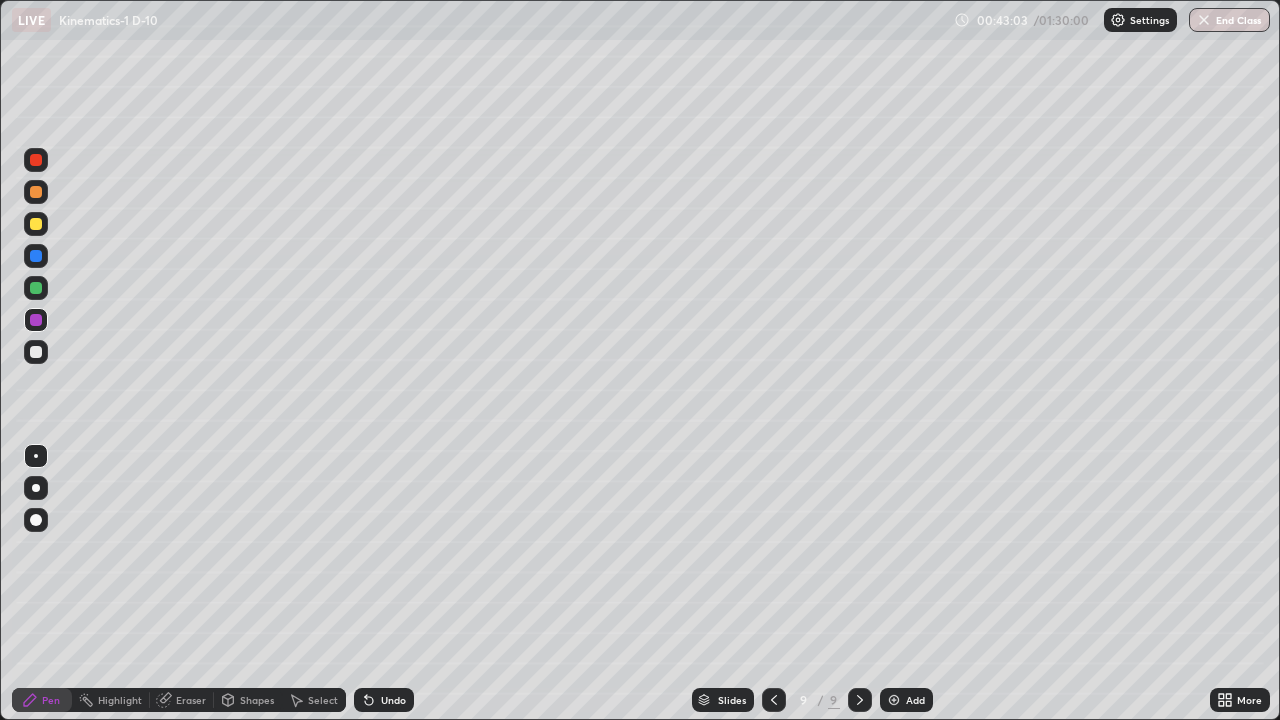 click at bounding box center [36, 352] 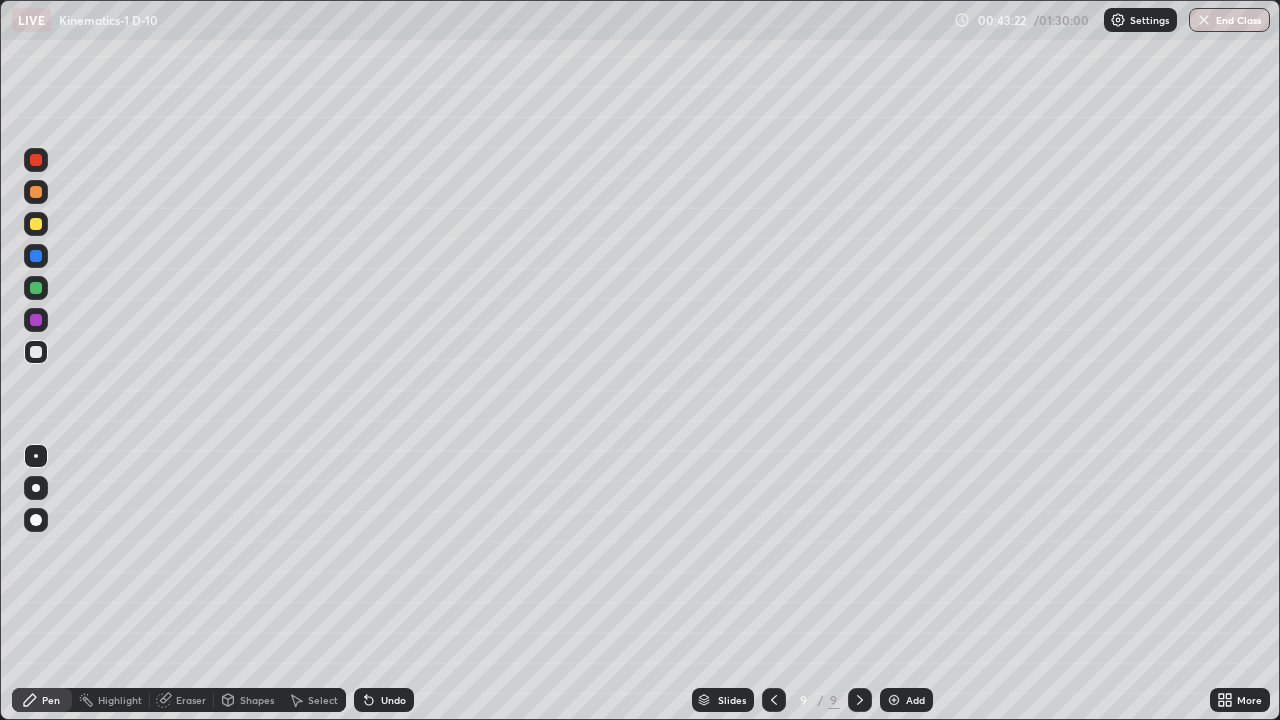 click at bounding box center (774, 700) 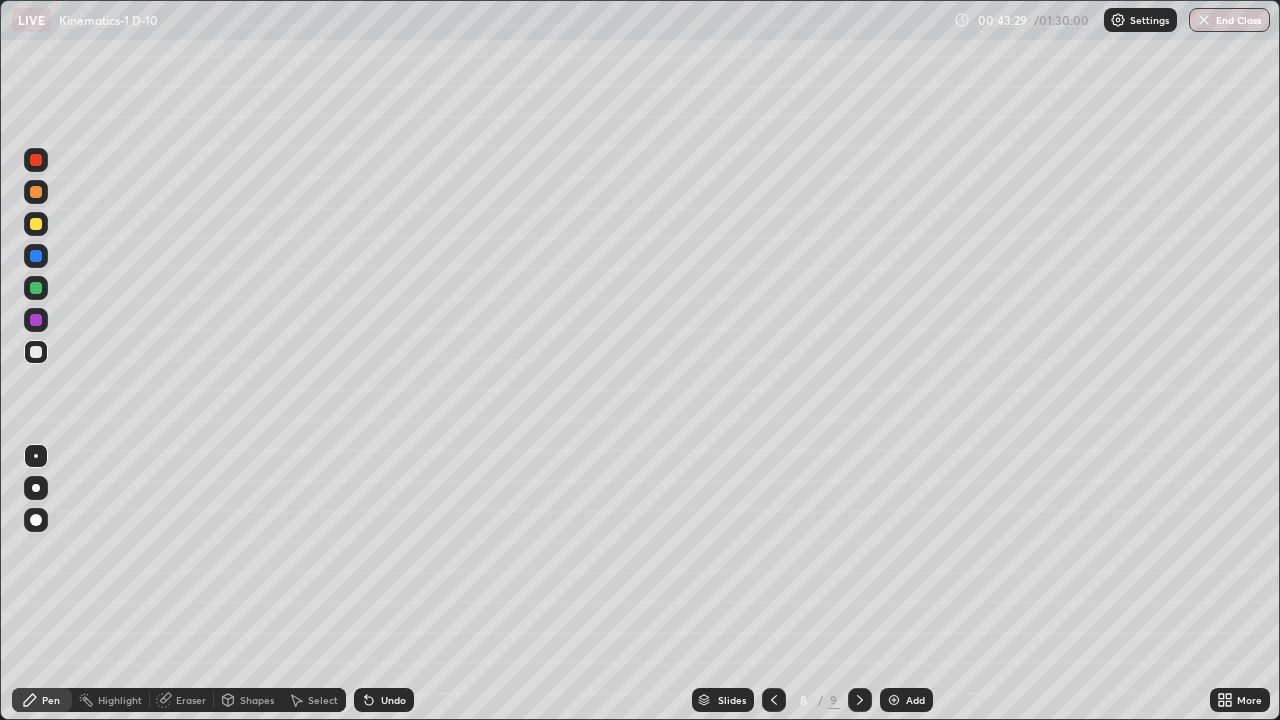 click 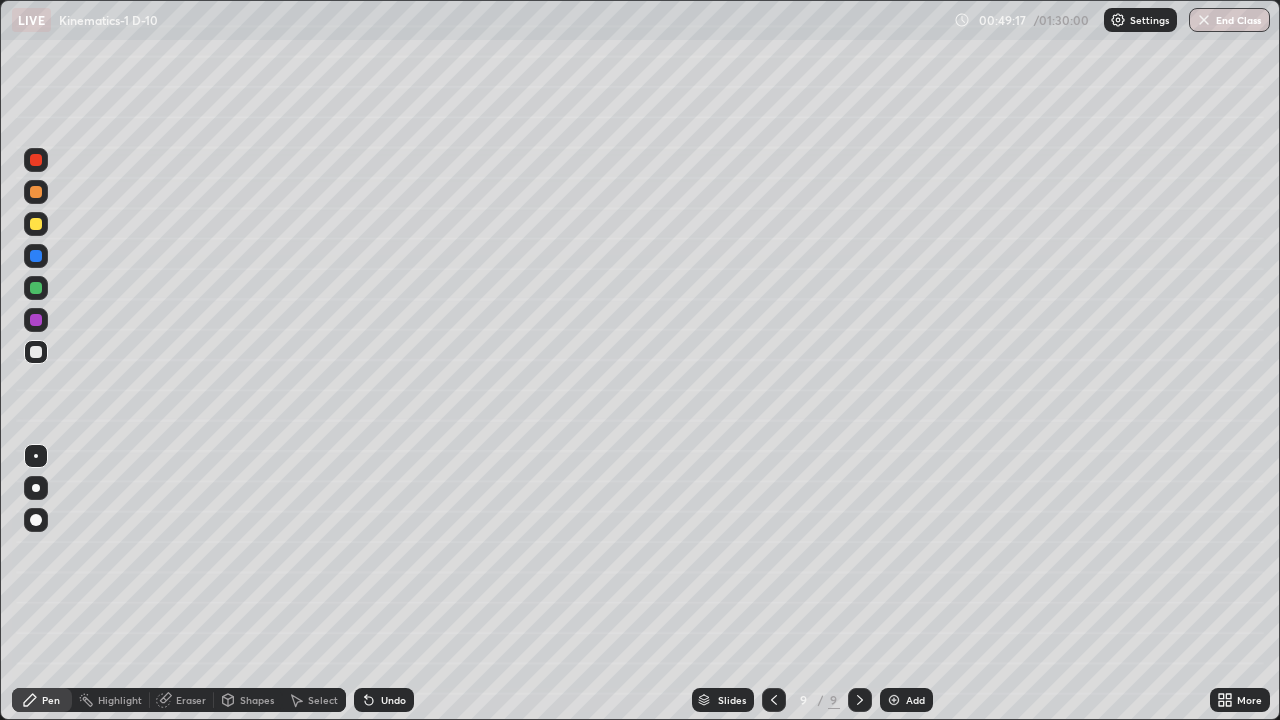 click at bounding box center (36, 224) 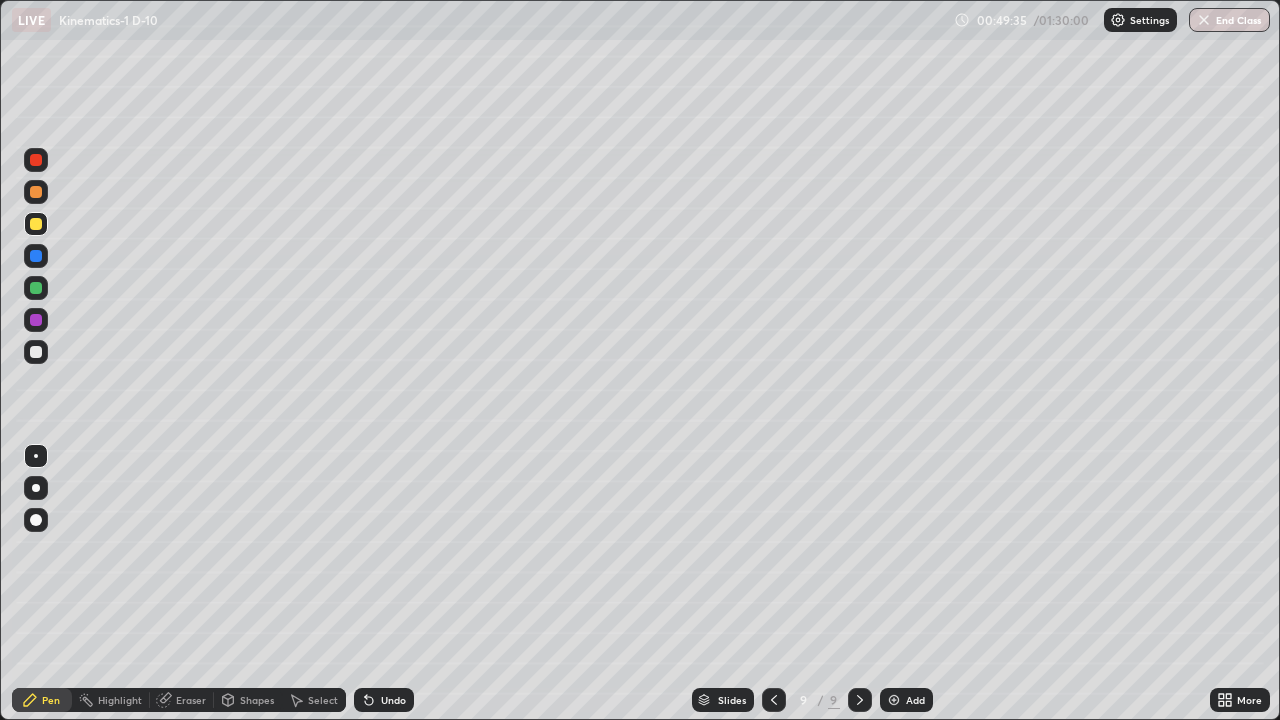 click at bounding box center (36, 160) 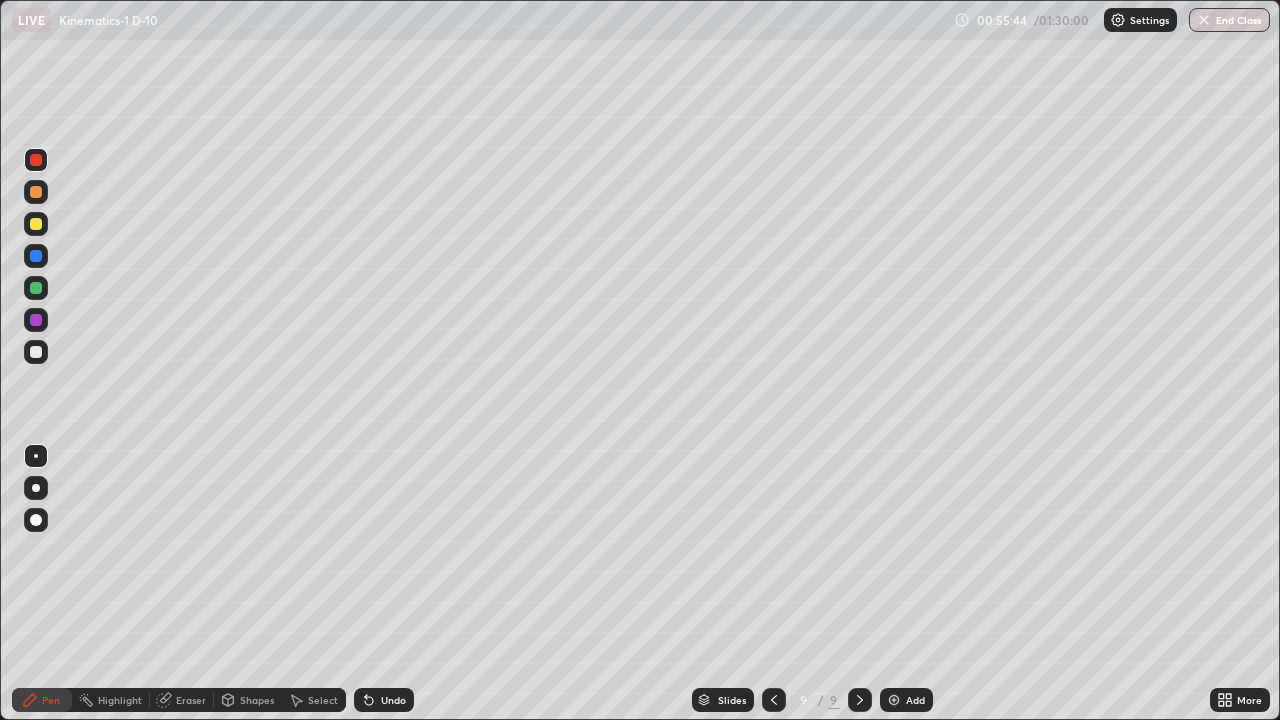 click on "Add" at bounding box center (915, 700) 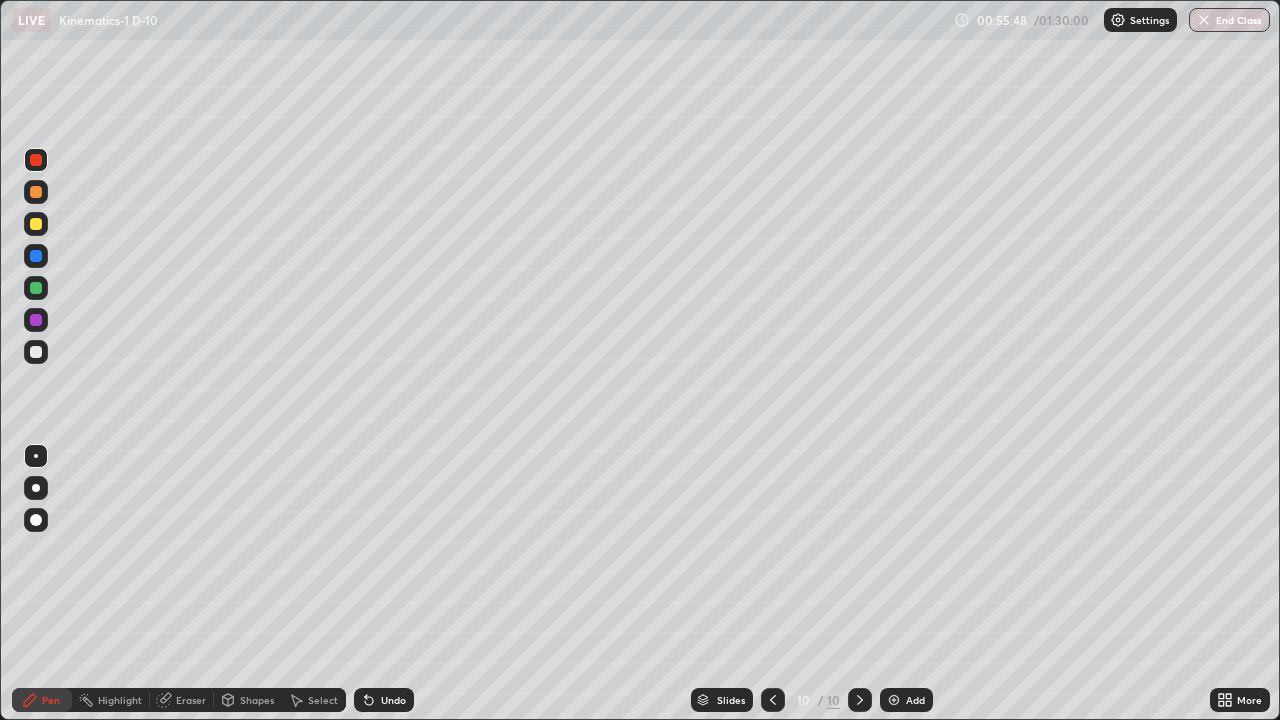 click at bounding box center [36, 352] 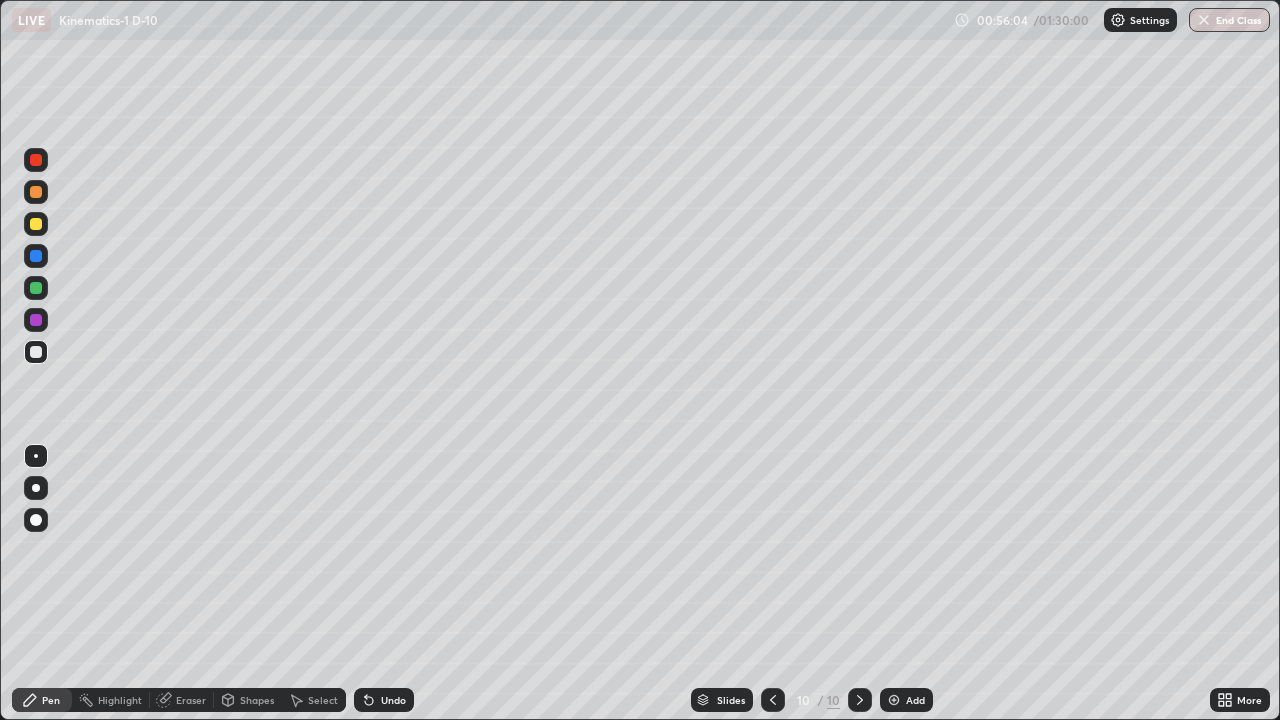 click at bounding box center (36, 192) 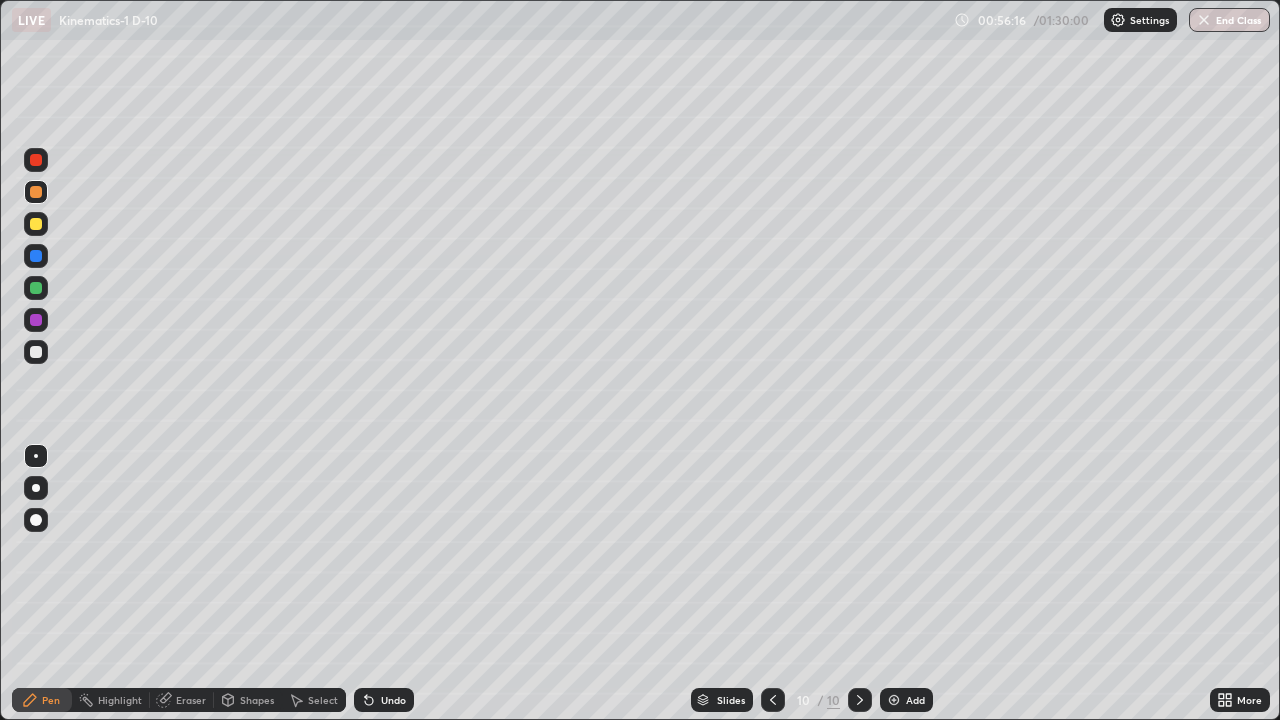 click on "Eraser" at bounding box center (191, 700) 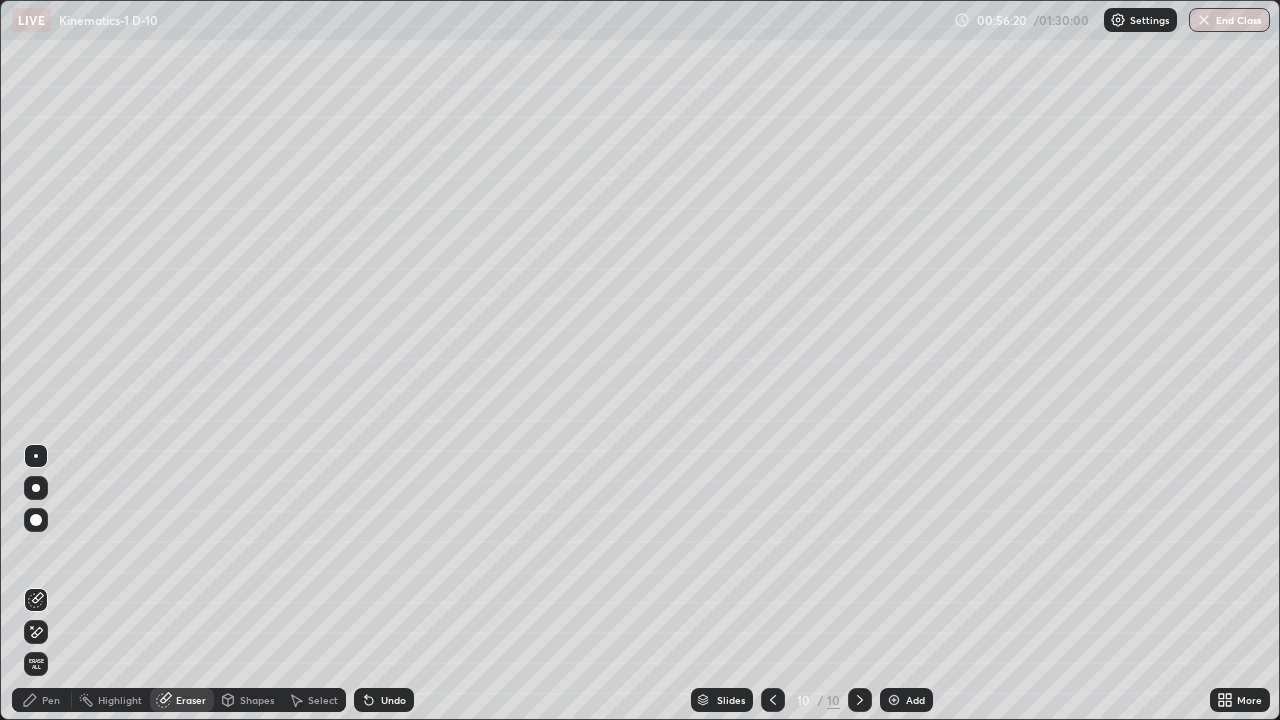 click 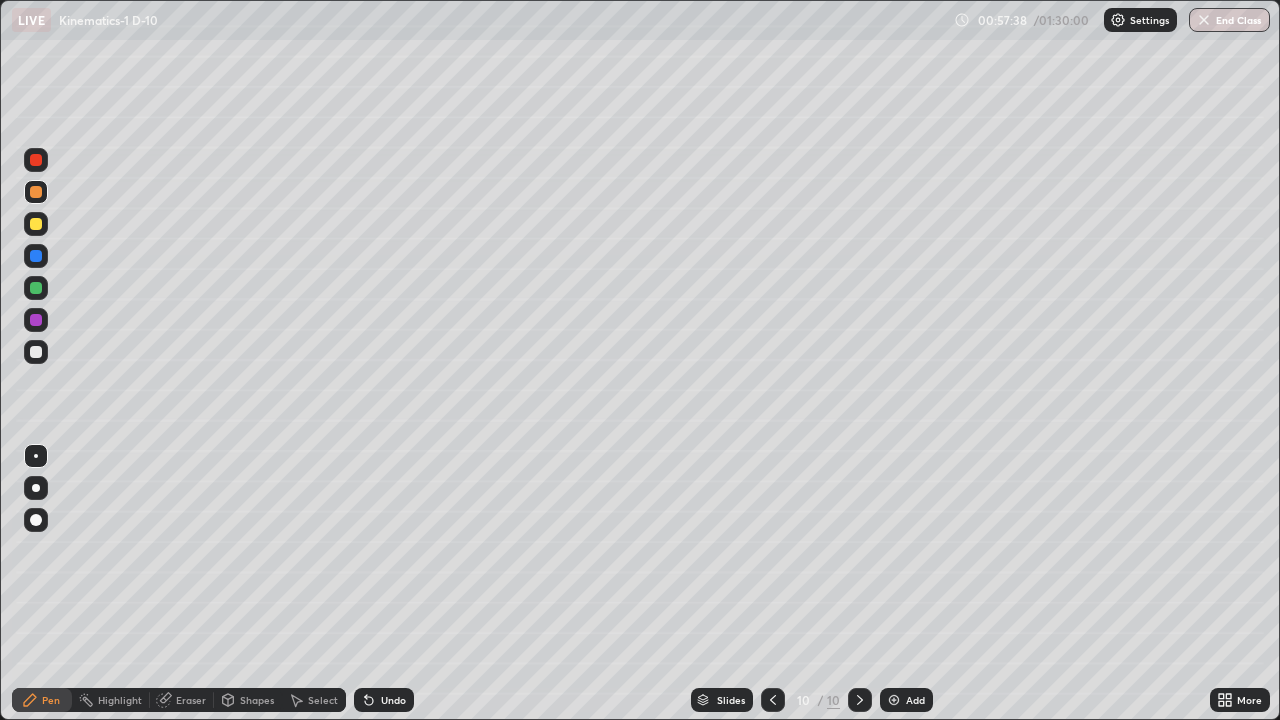 click on "Add" at bounding box center (906, 700) 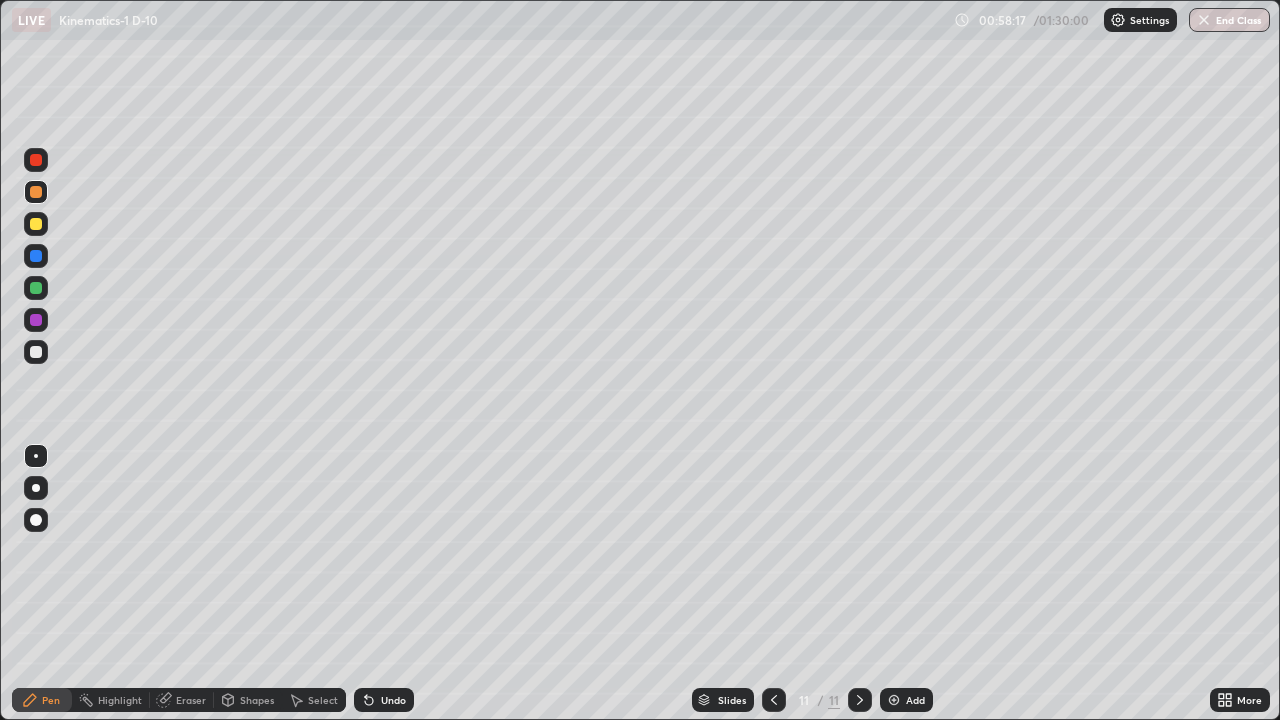 click at bounding box center [36, 160] 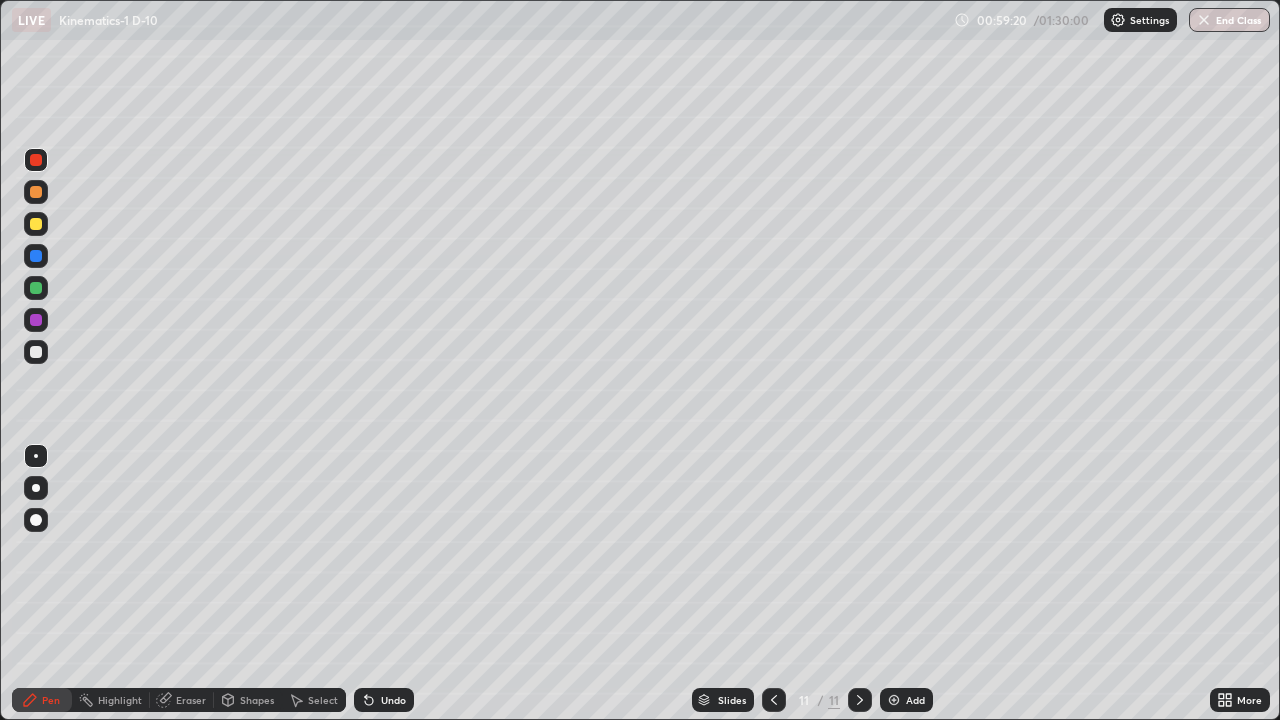 click on "Eraser" at bounding box center (191, 700) 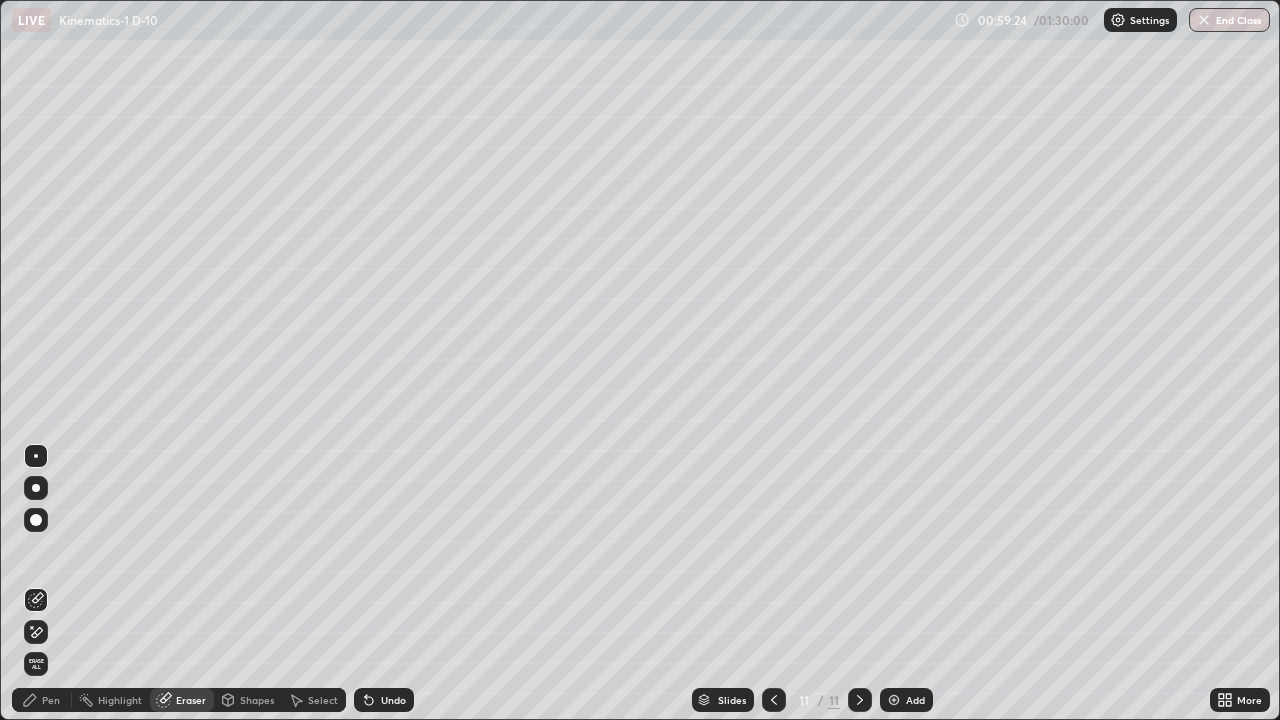 click on "Pen" at bounding box center [51, 700] 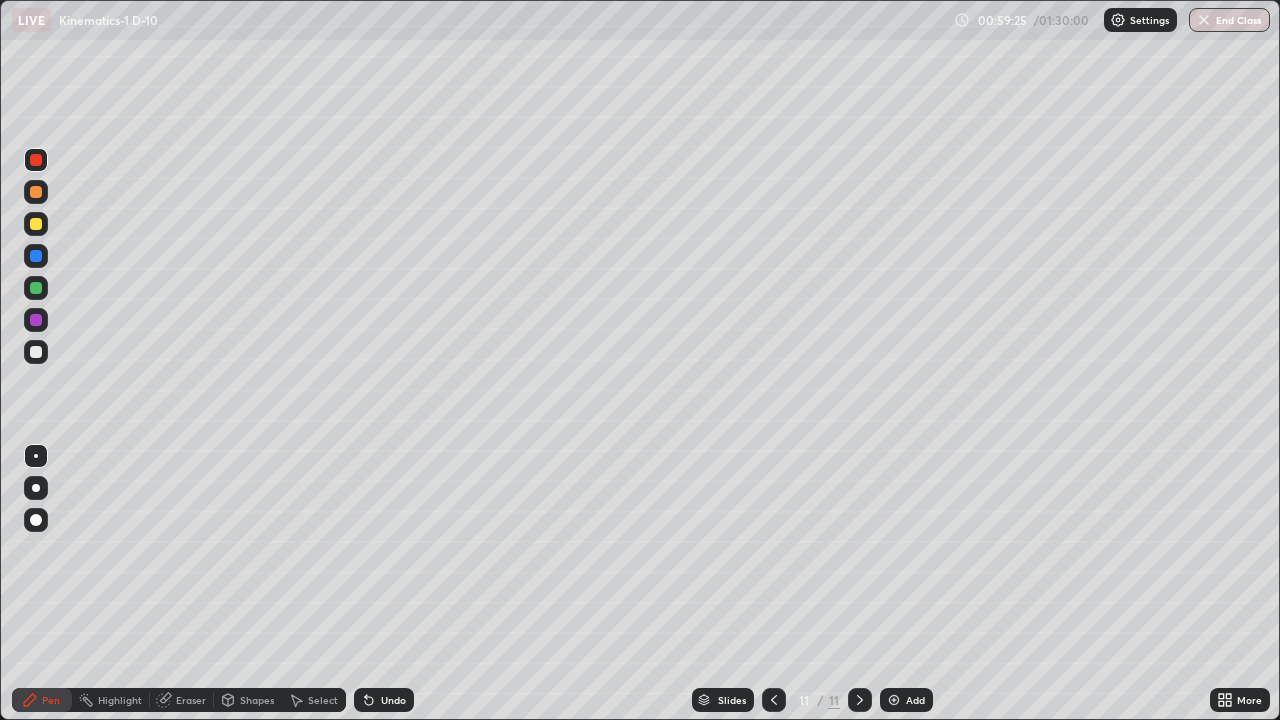 click at bounding box center (36, 352) 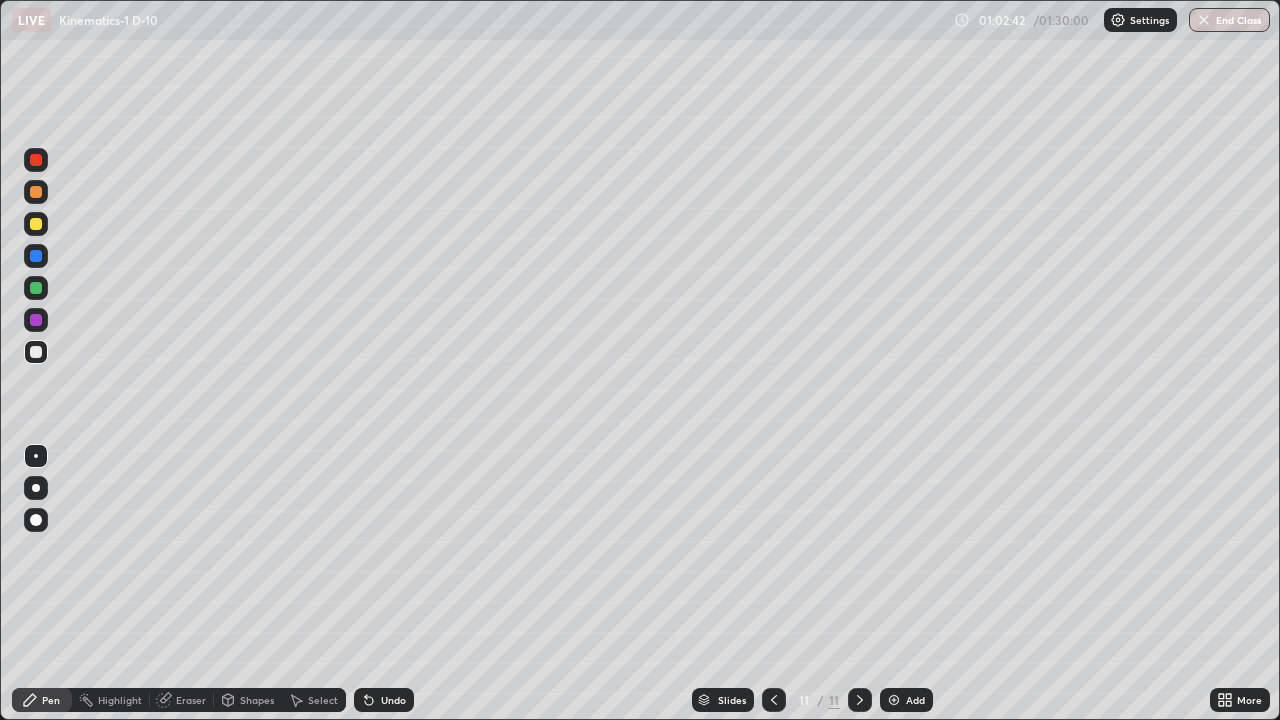 click on "Eraser" at bounding box center [191, 700] 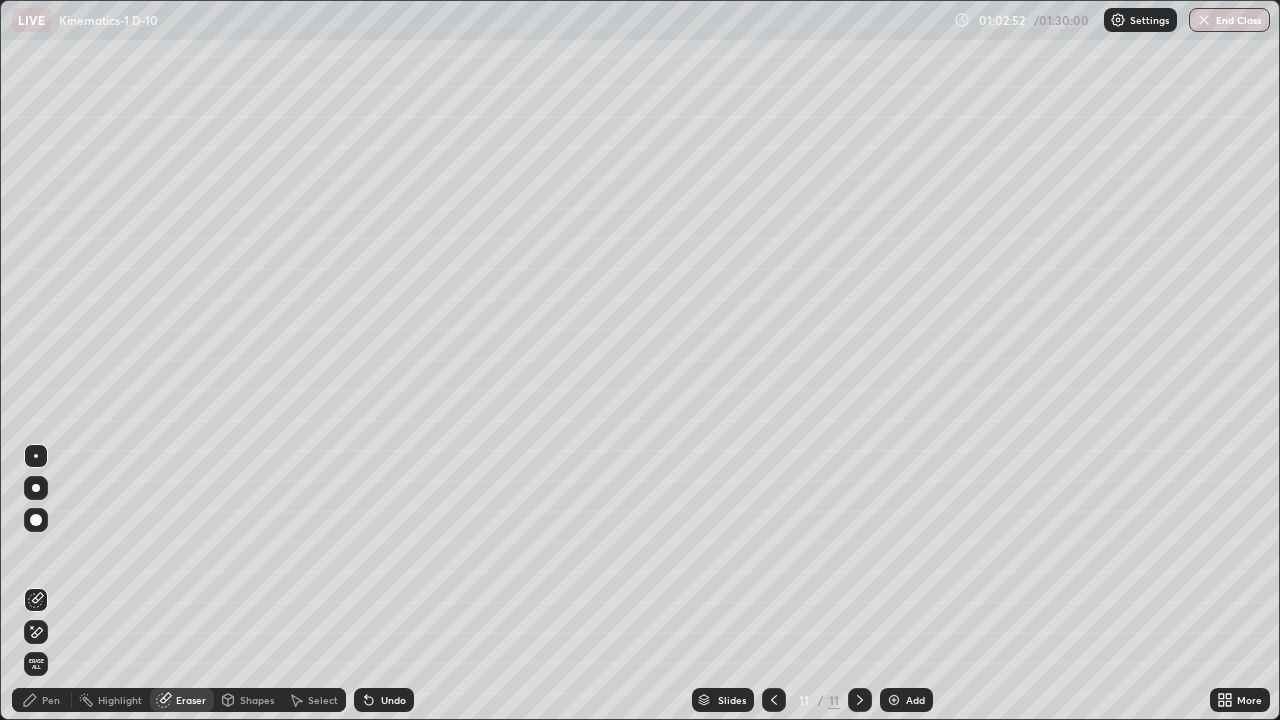 click on "Pen" at bounding box center (42, 700) 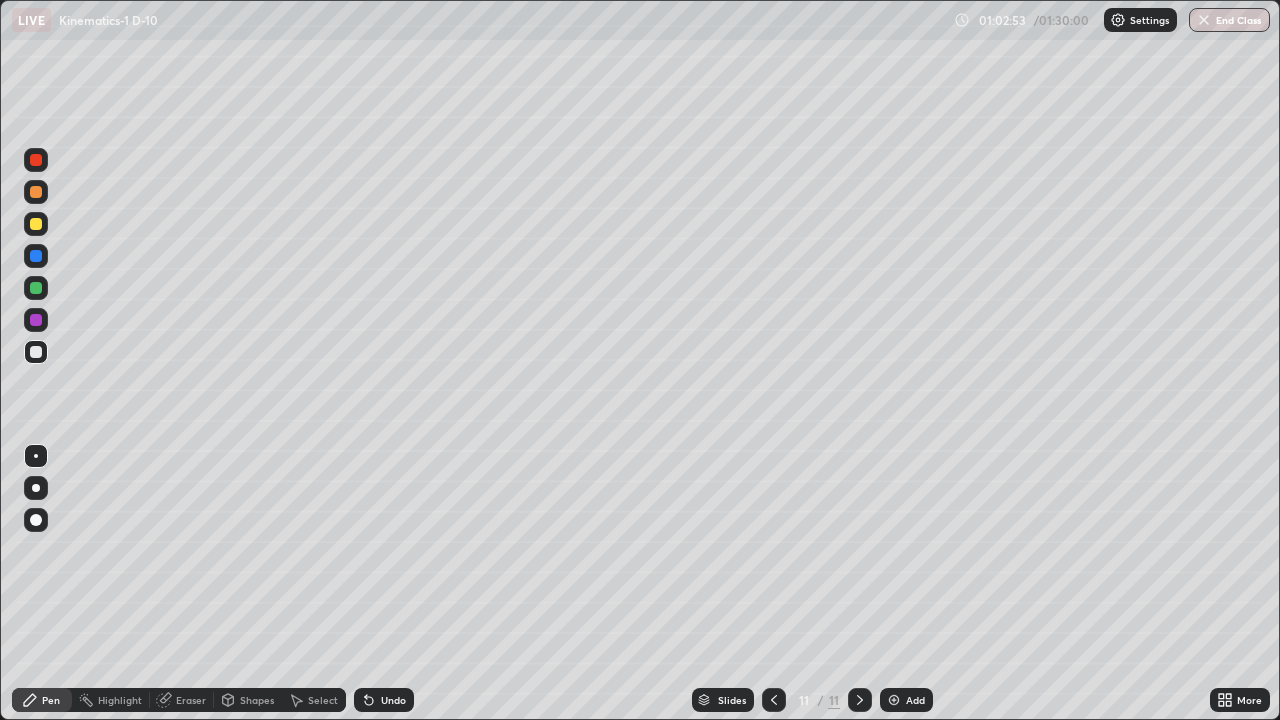 click at bounding box center [36, 224] 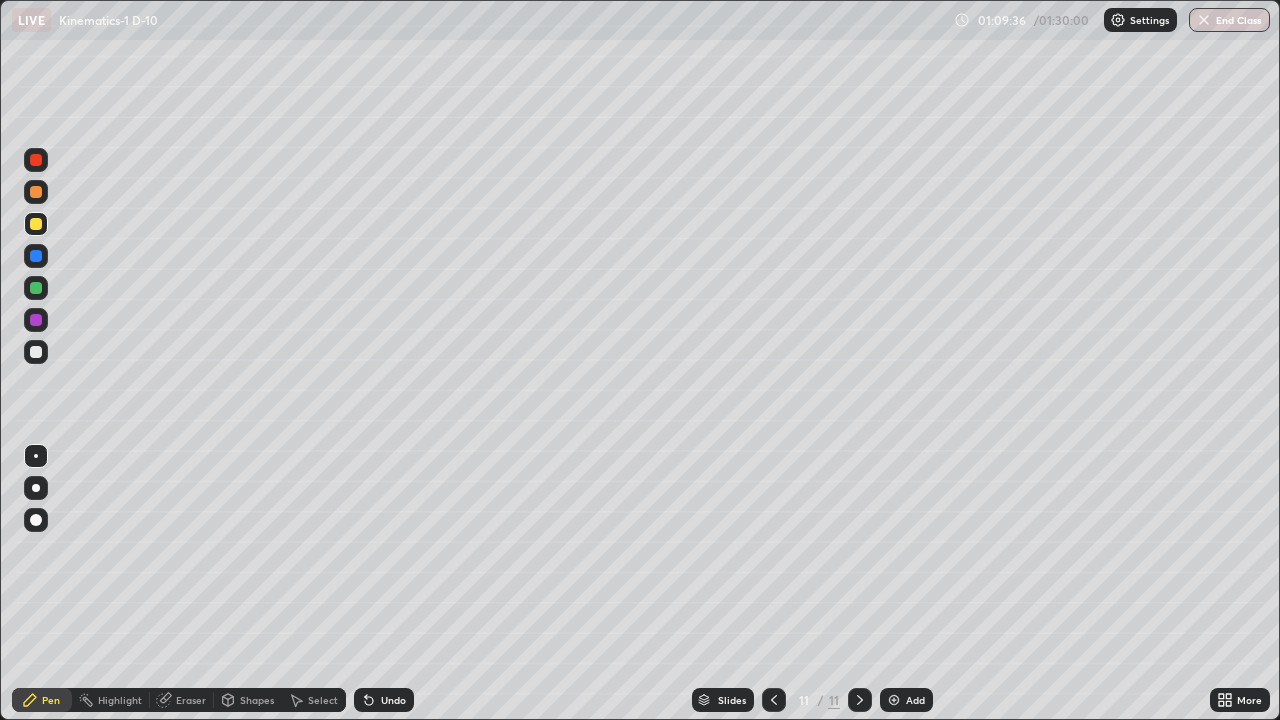 click on "Add" at bounding box center [915, 700] 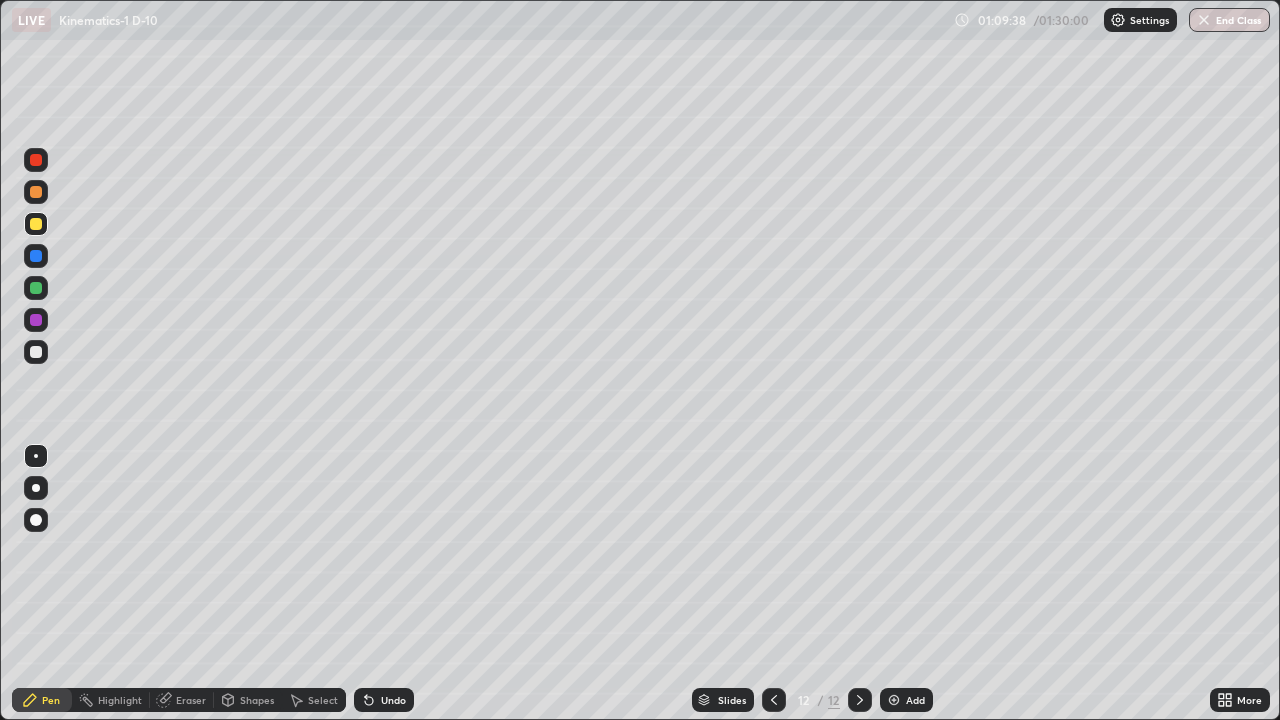 click at bounding box center (36, 352) 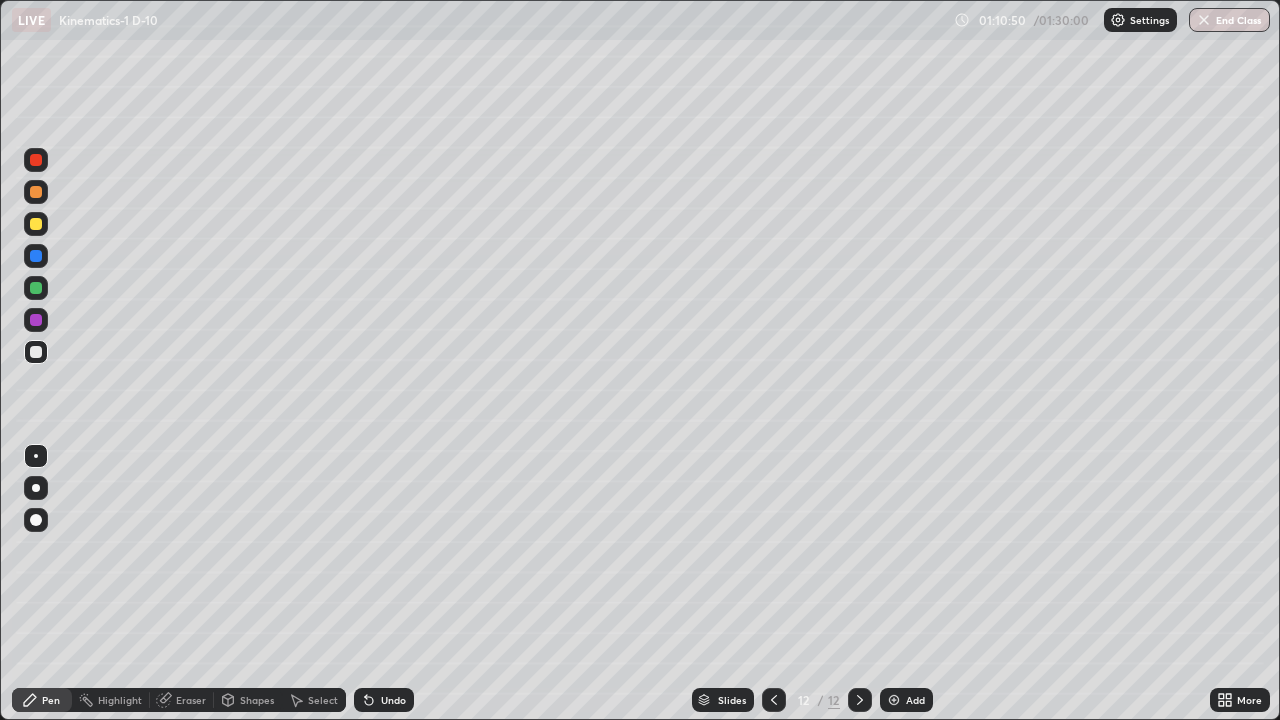 click at bounding box center [36, 224] 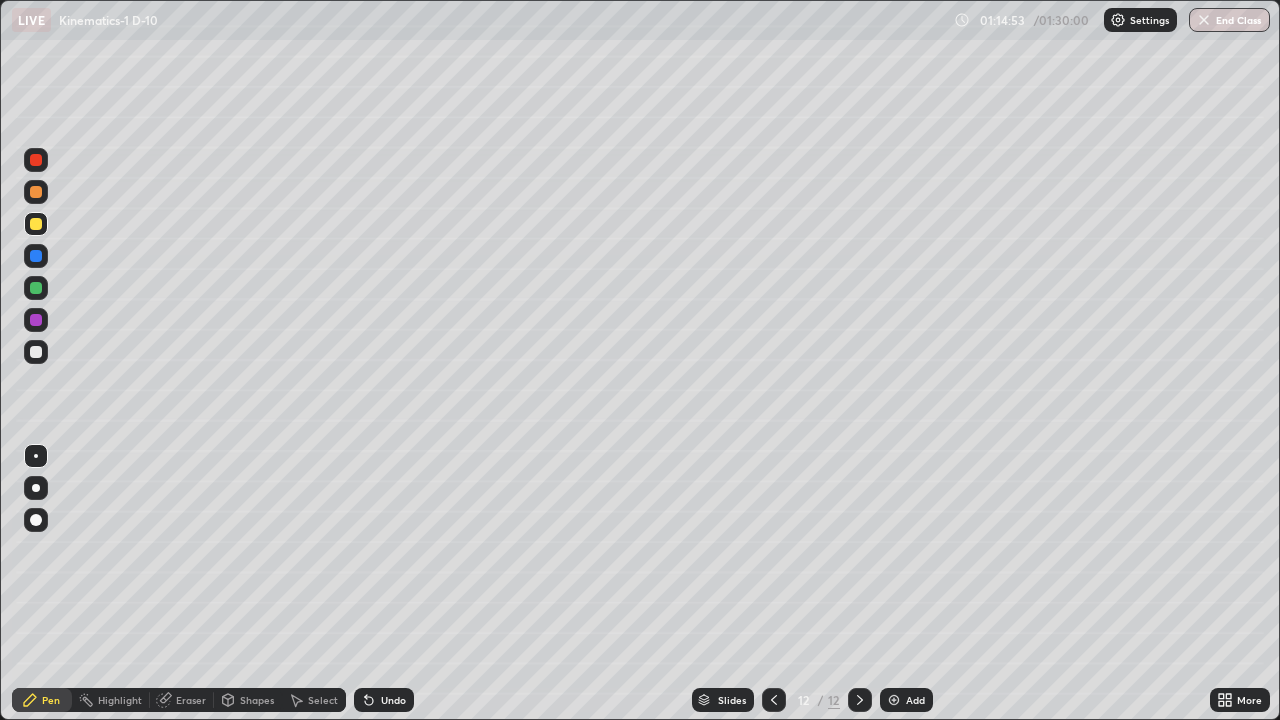 click at bounding box center (894, 700) 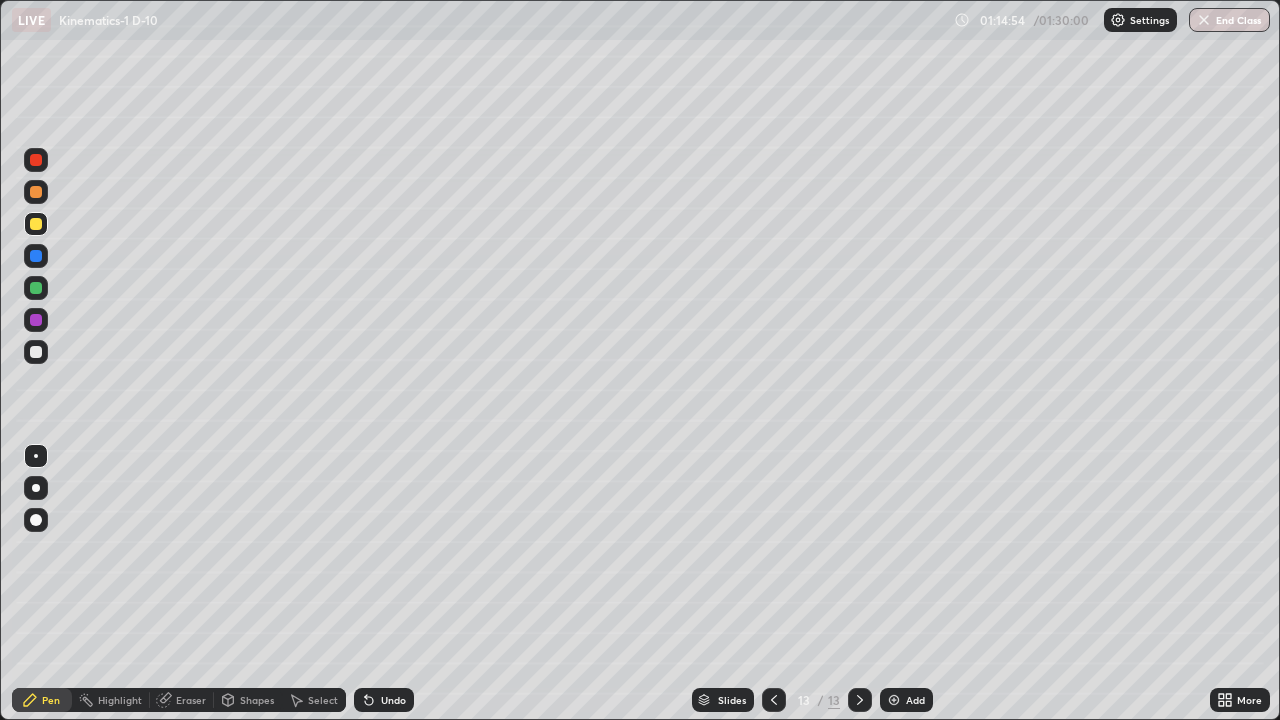 click at bounding box center (36, 352) 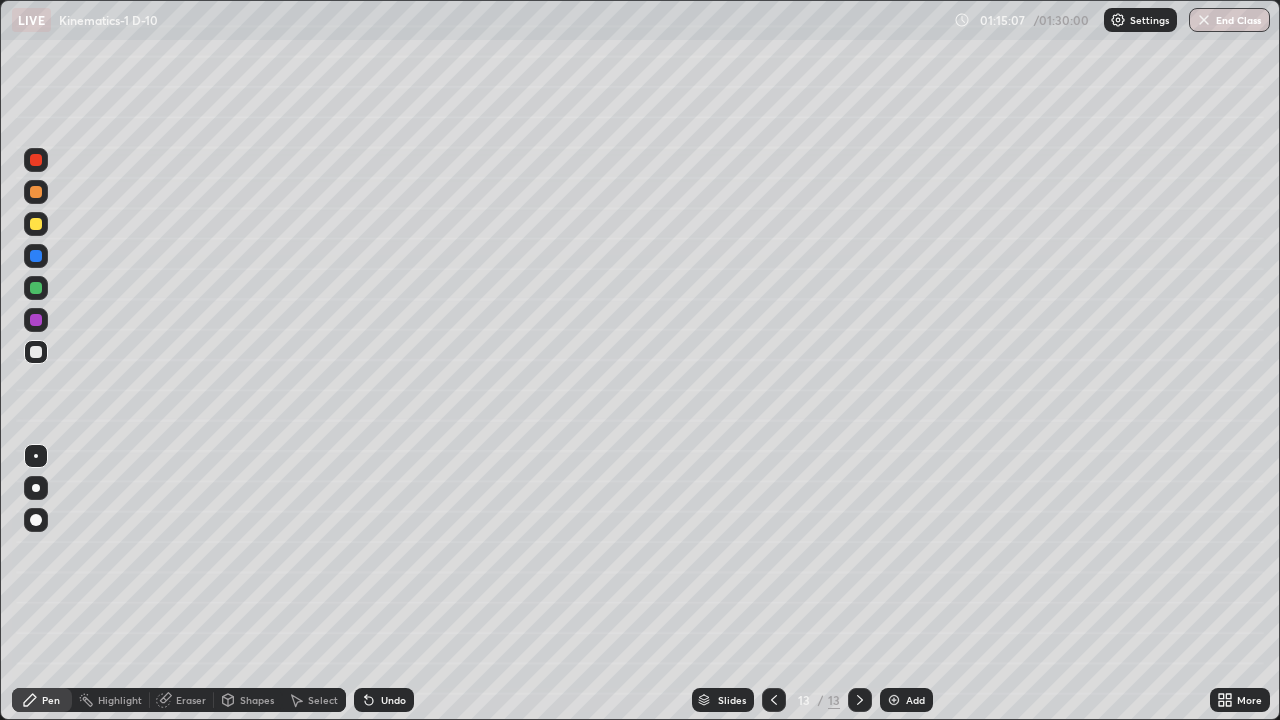 click at bounding box center [36, 224] 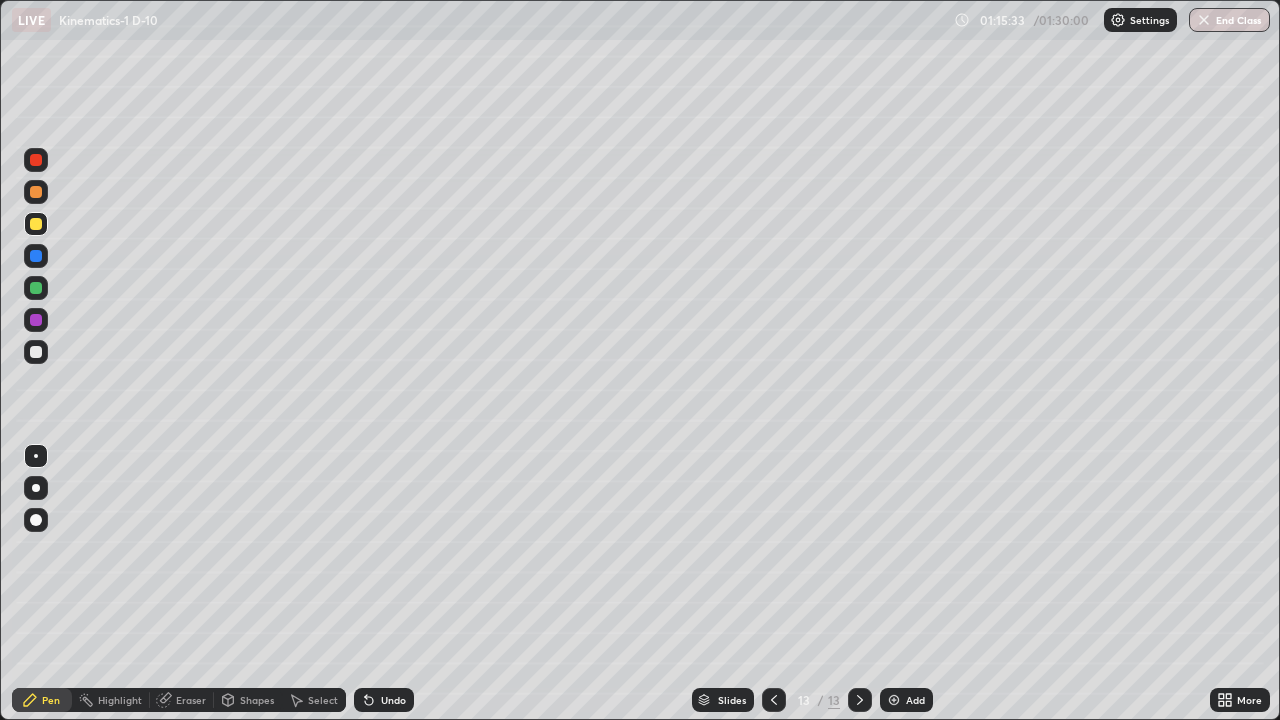 click at bounding box center (36, 352) 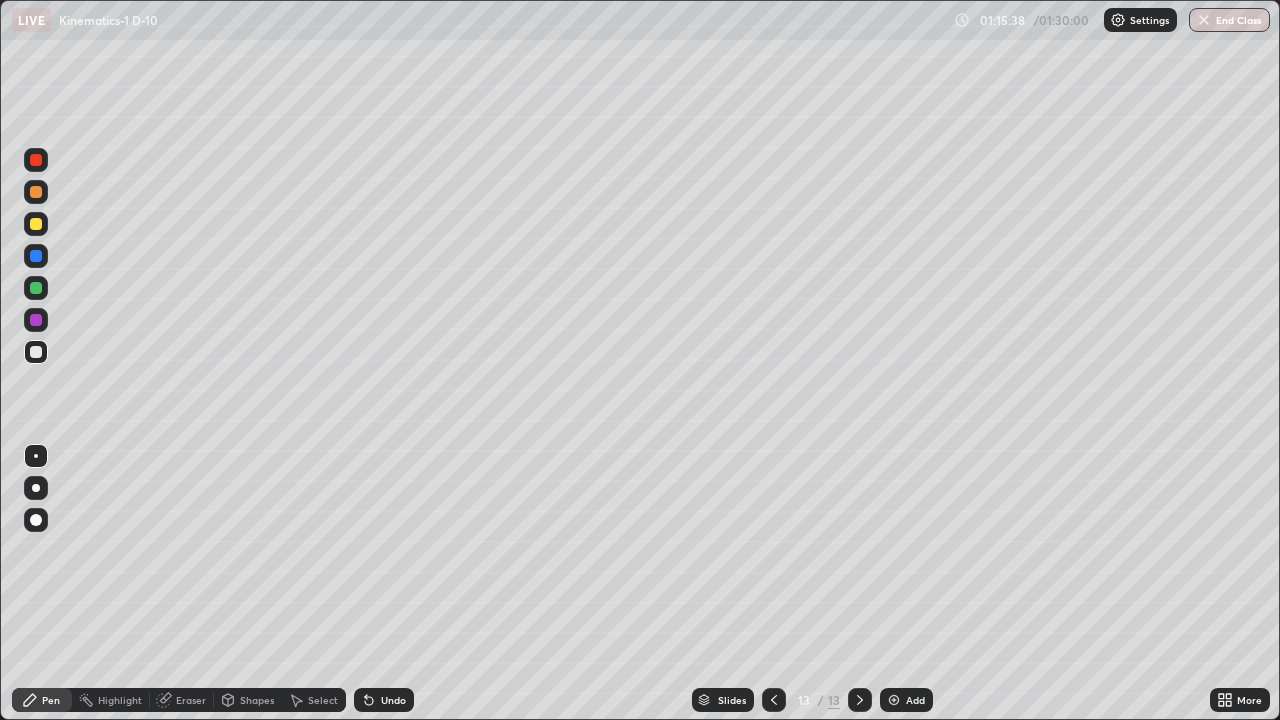 click at bounding box center (36, 288) 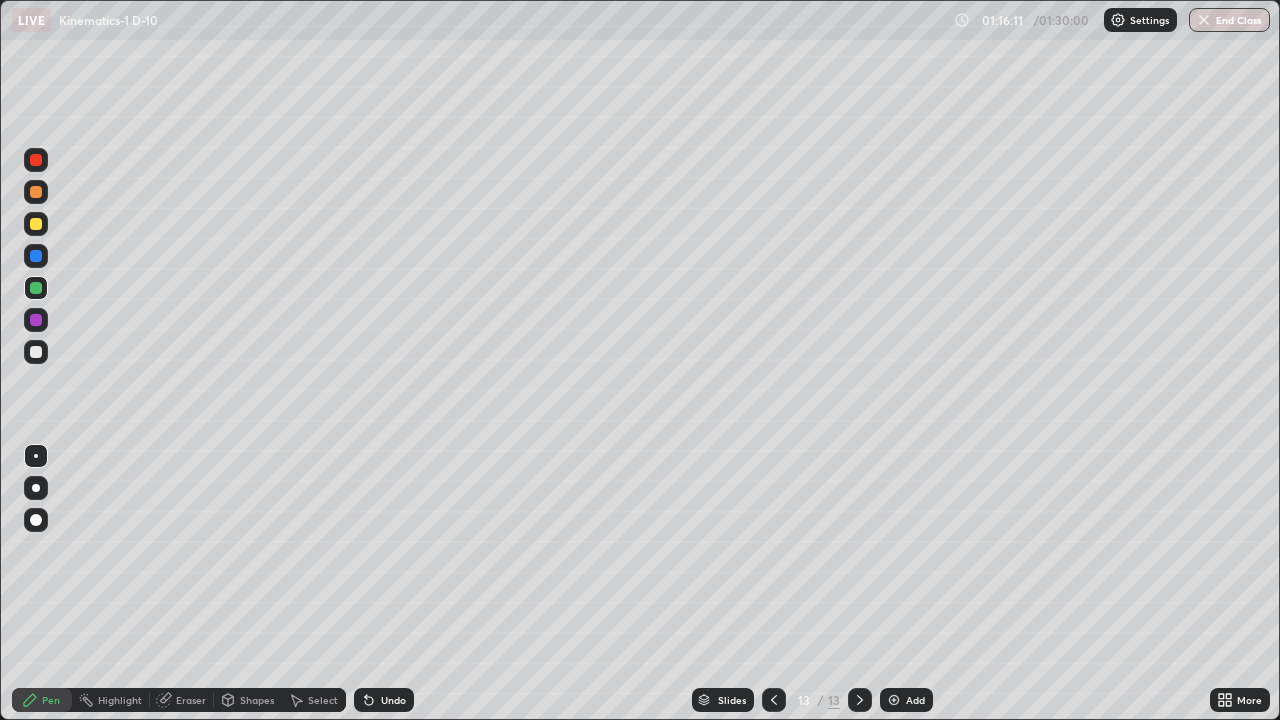 click at bounding box center (36, 320) 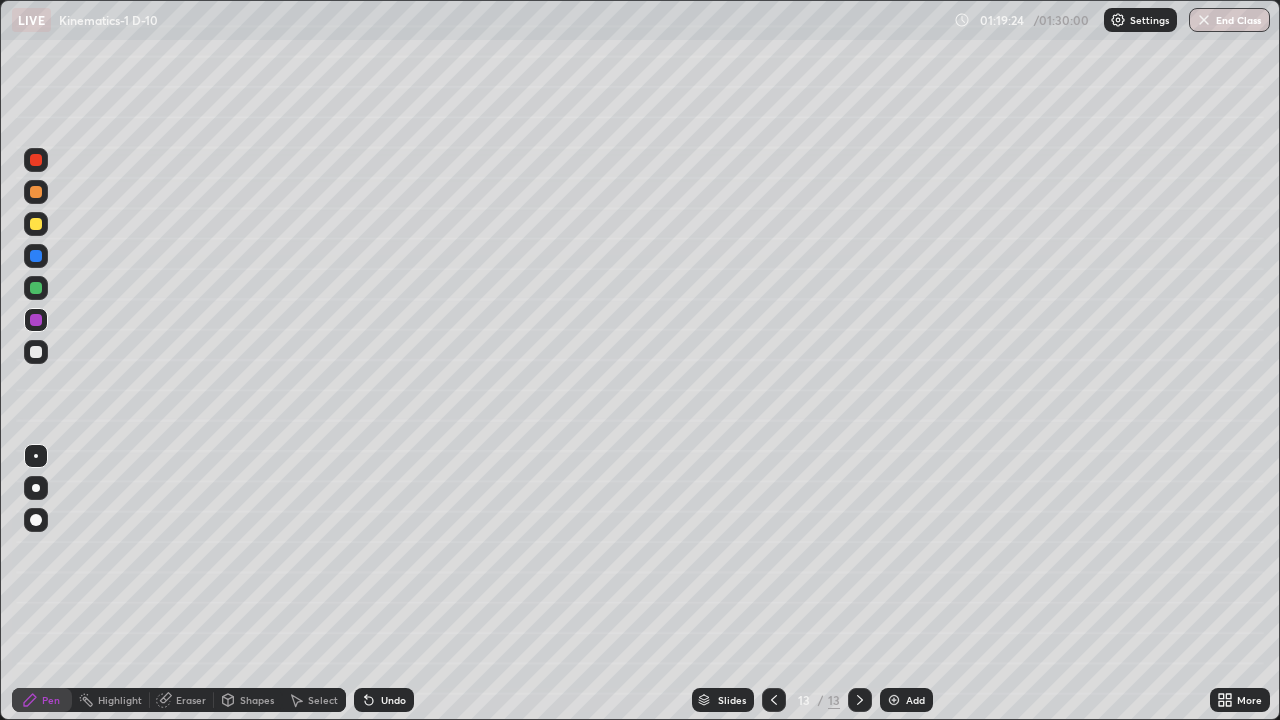 click on "End Class" at bounding box center [1229, 20] 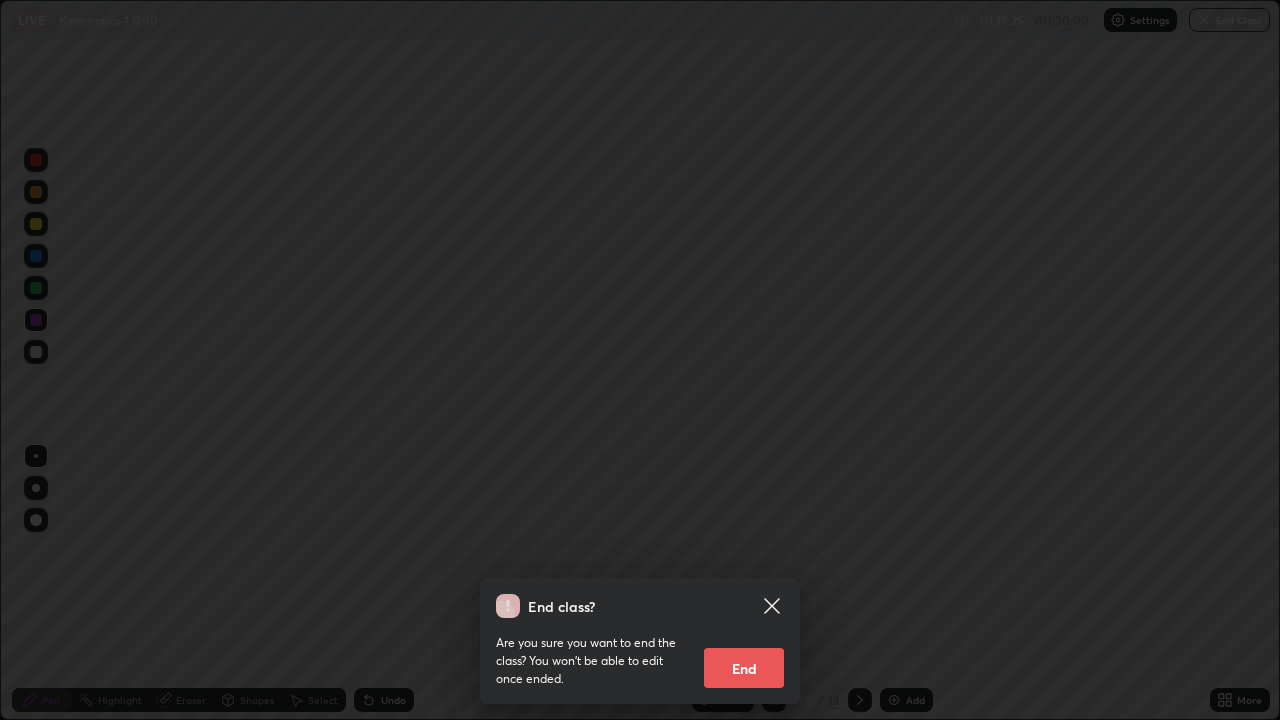 click on "End" at bounding box center [744, 668] 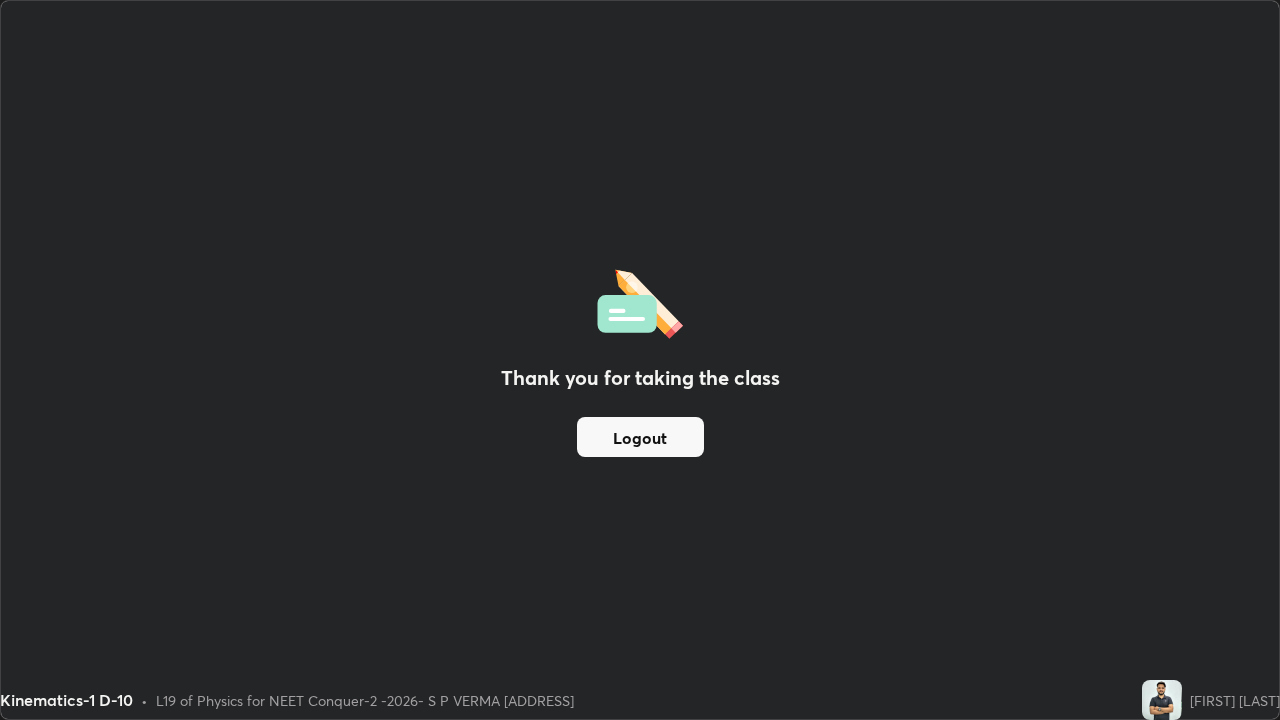 click on "Logout" at bounding box center [640, 437] 